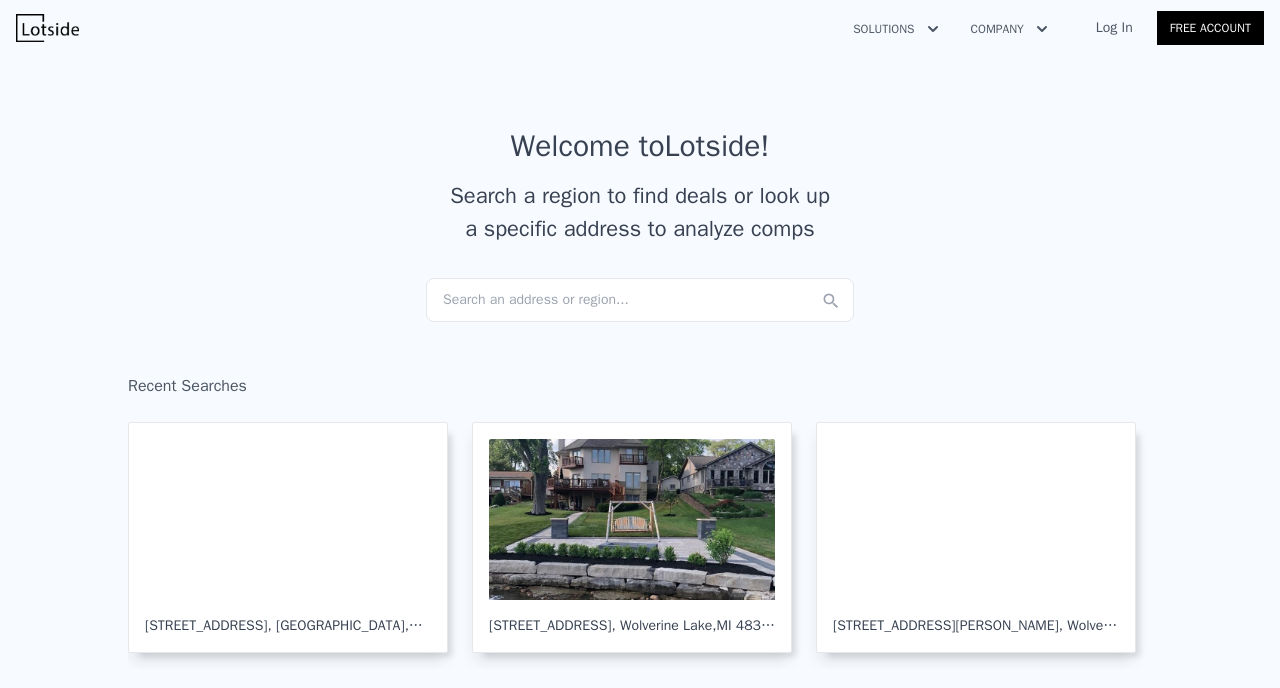 scroll, scrollTop: 0, scrollLeft: 0, axis: both 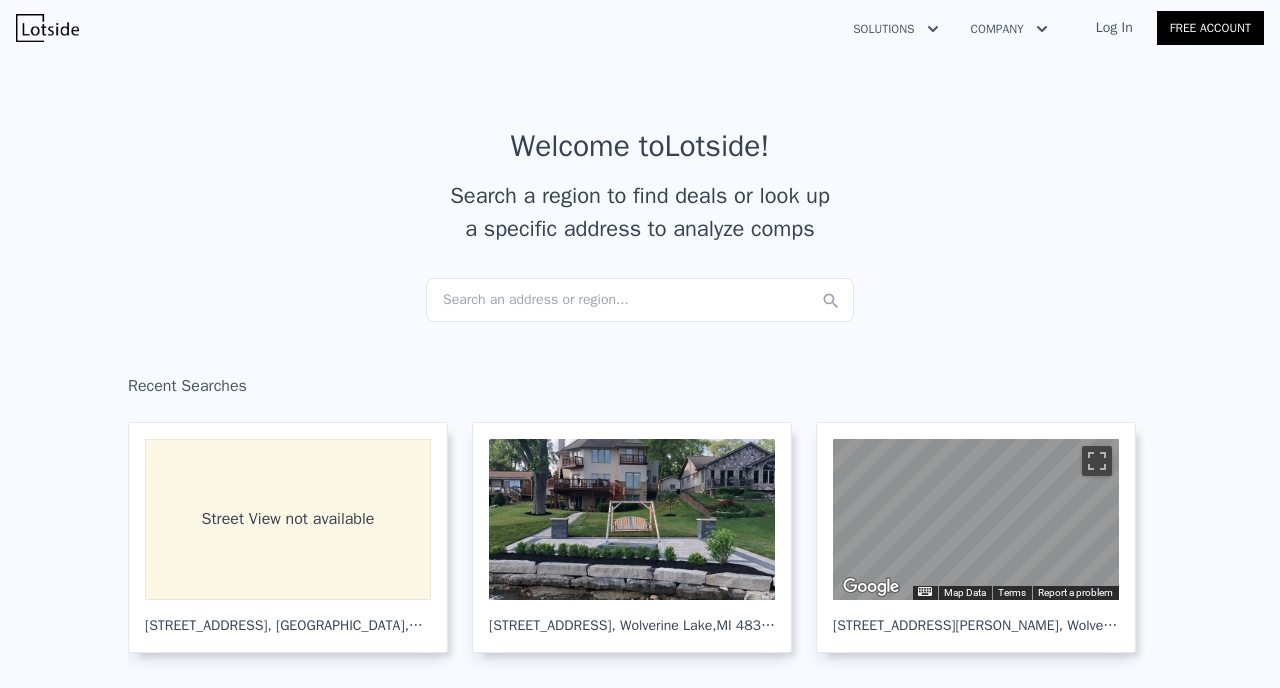 click on "Search an address or region..." at bounding box center [640, 300] 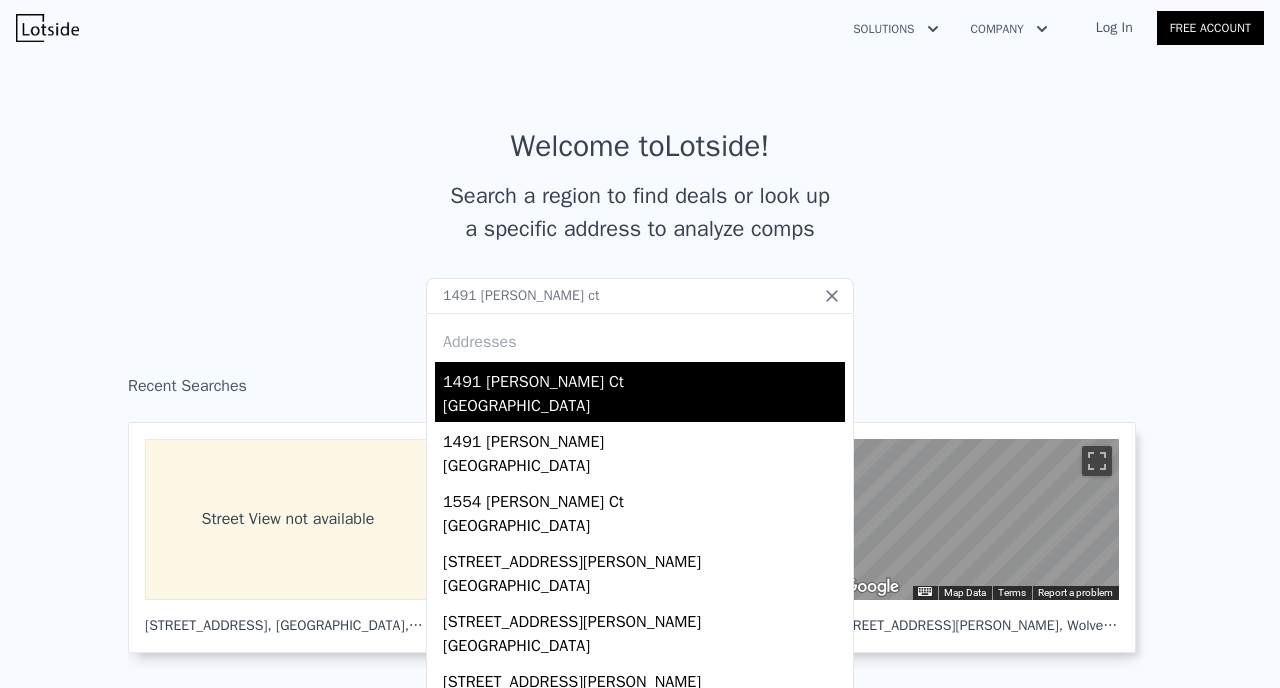 type on "1491 [PERSON_NAME] ct" 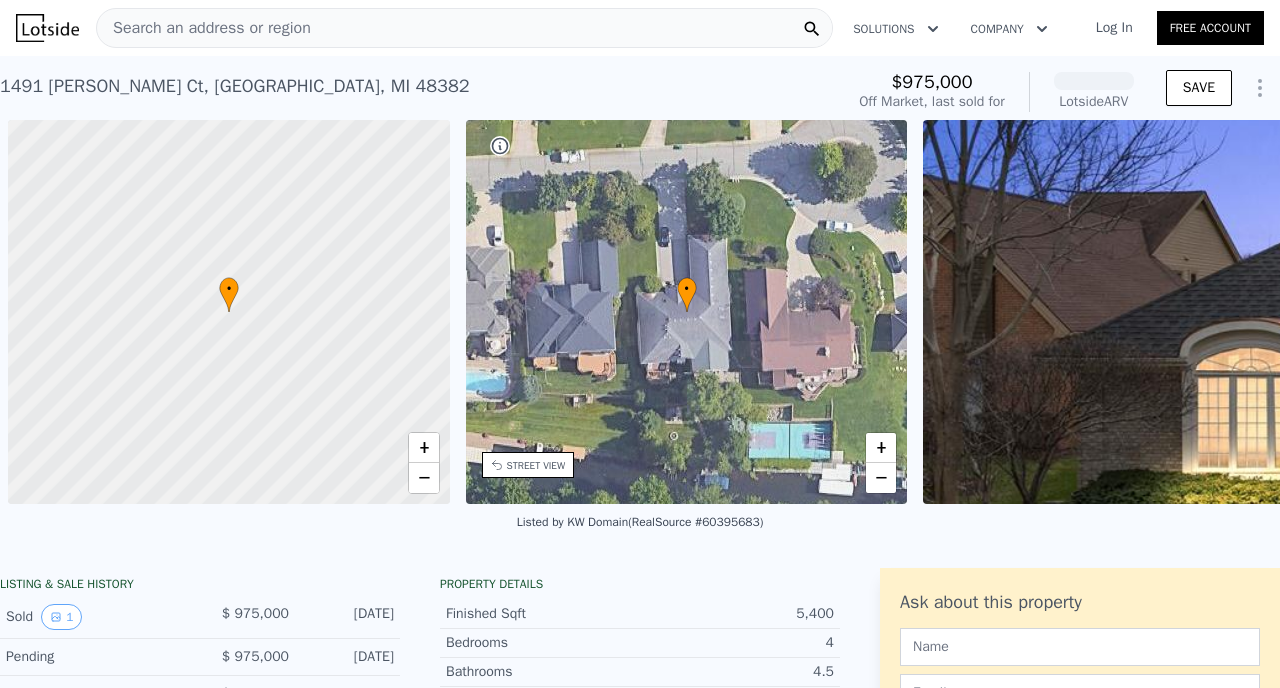 scroll, scrollTop: 0, scrollLeft: 8, axis: horizontal 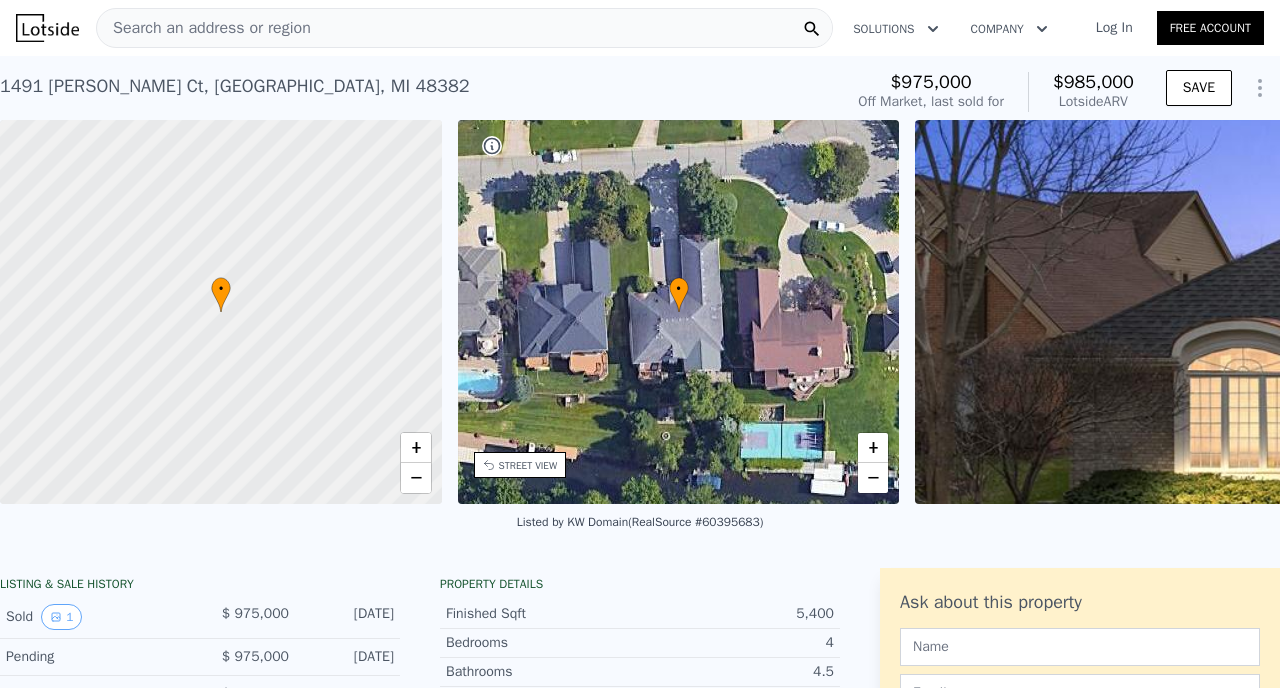 click at bounding box center [1547, 312] 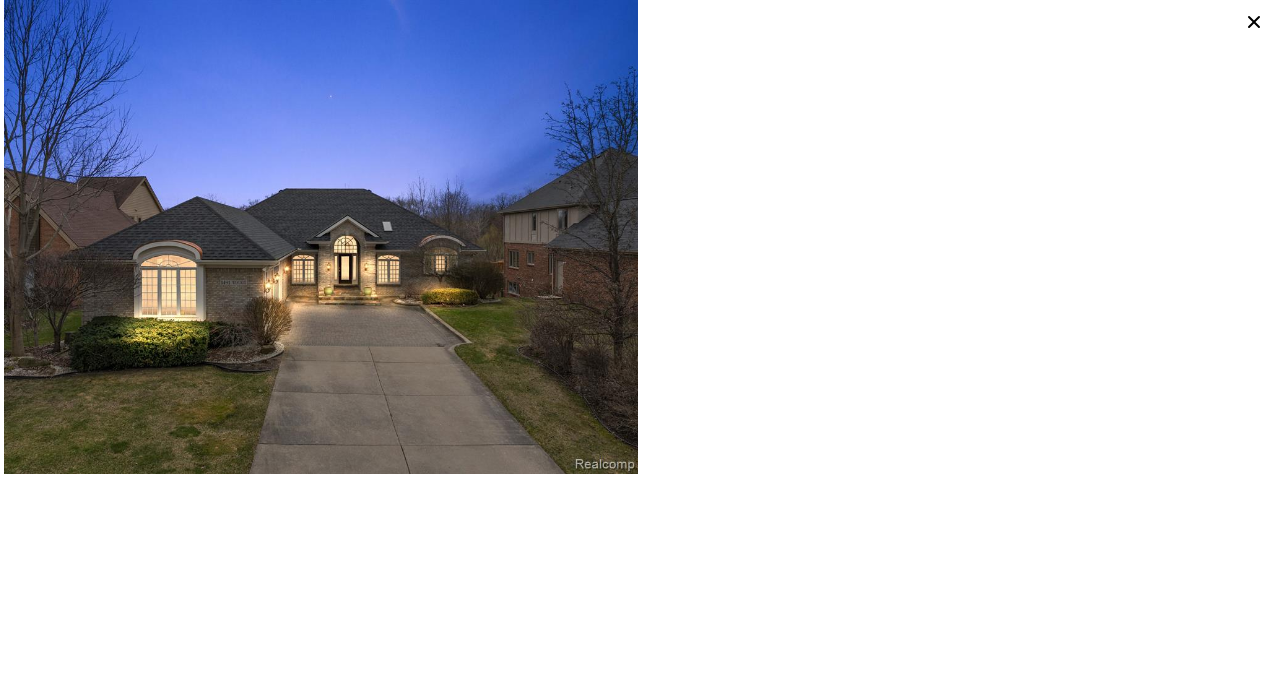click 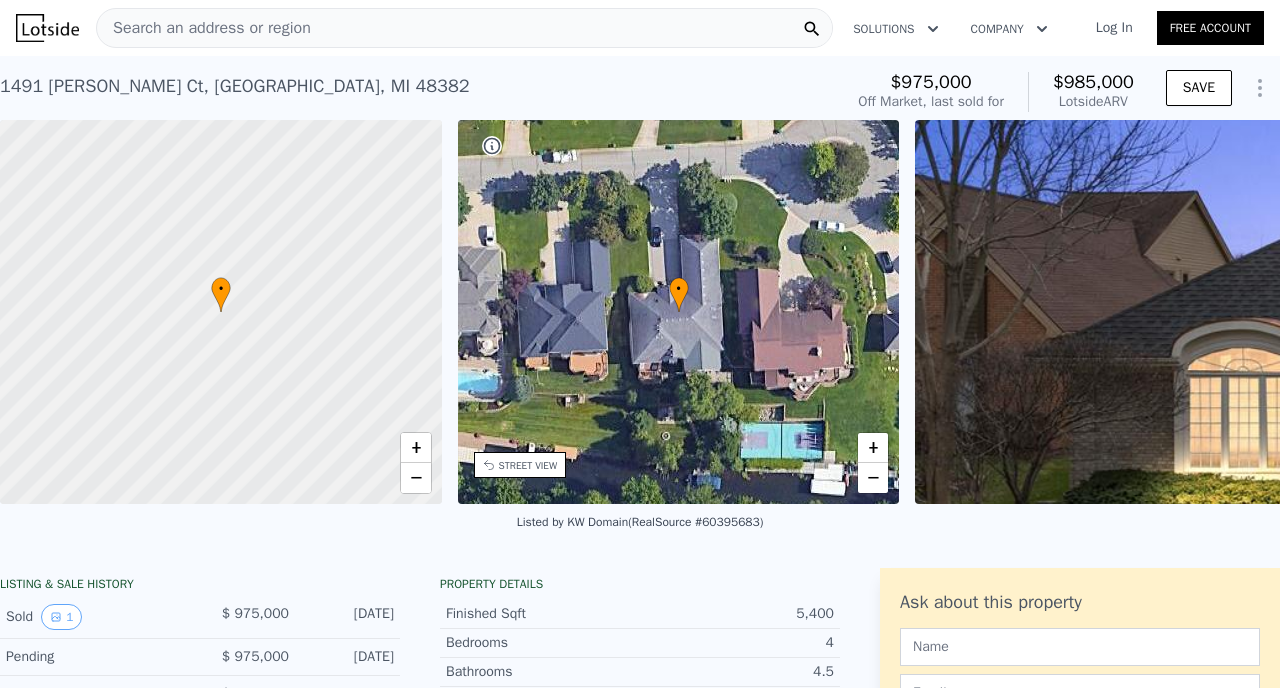click on "•
+ −" at bounding box center [679, 312] 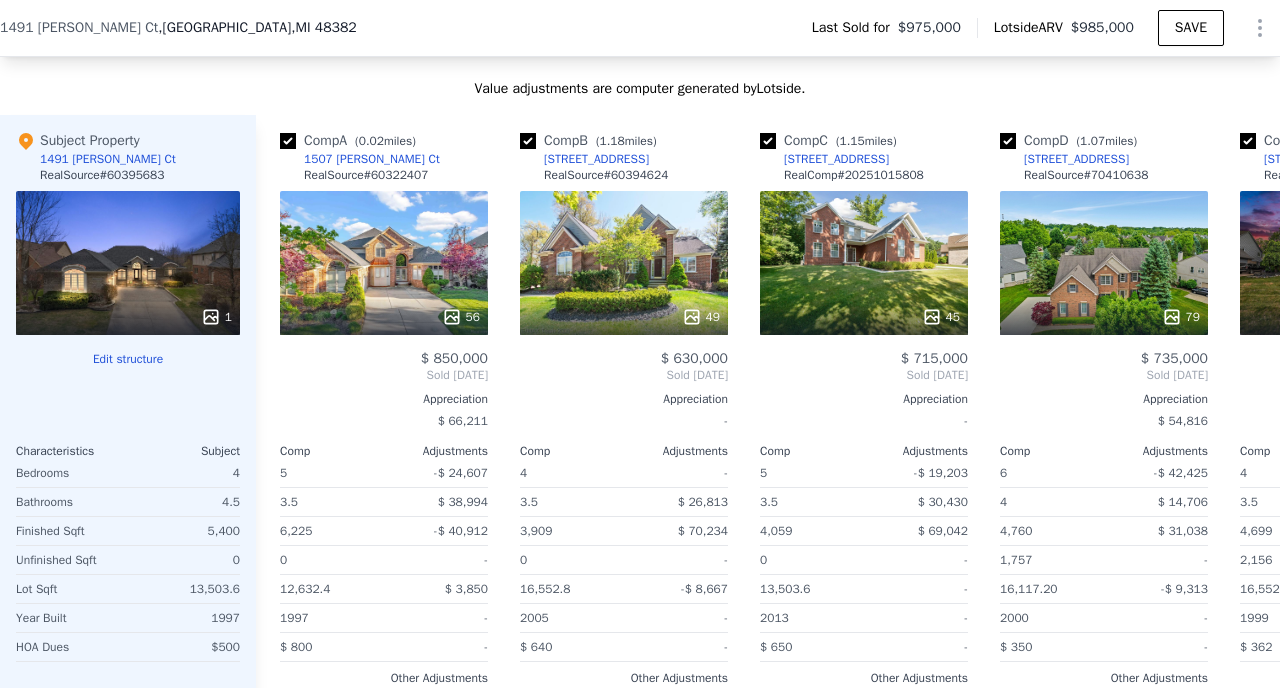 scroll, scrollTop: 1760, scrollLeft: 0, axis: vertical 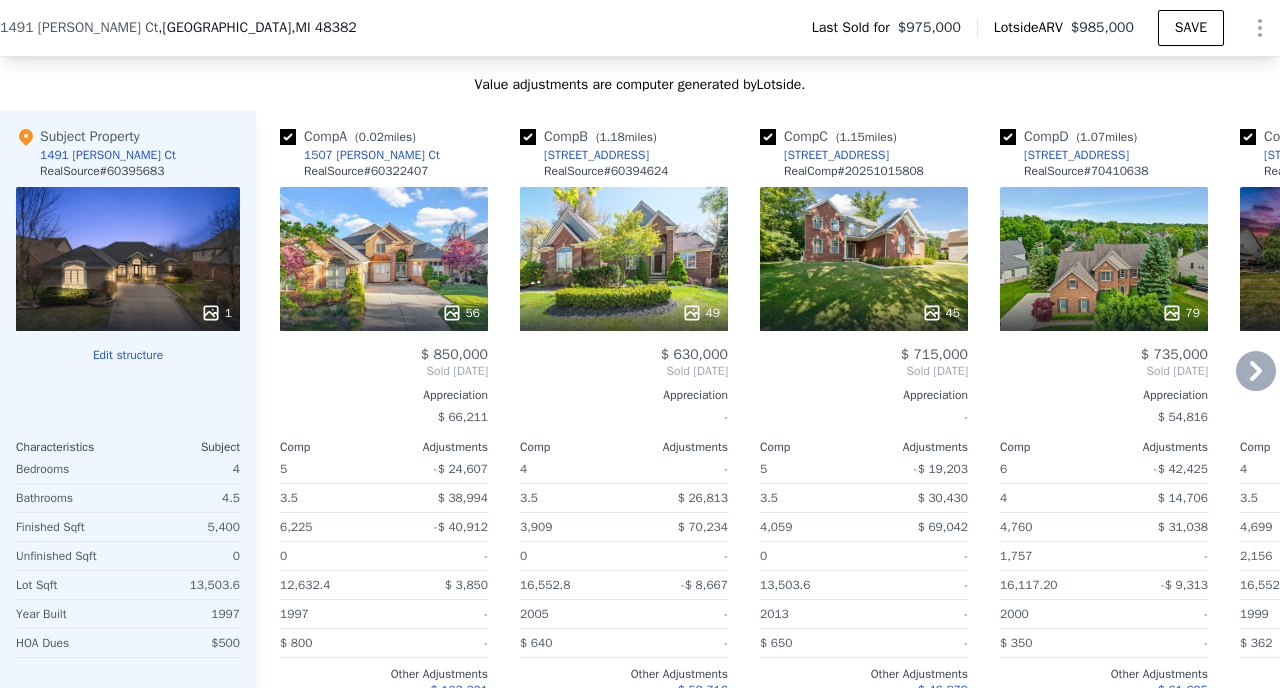 click on "56" at bounding box center [384, 259] 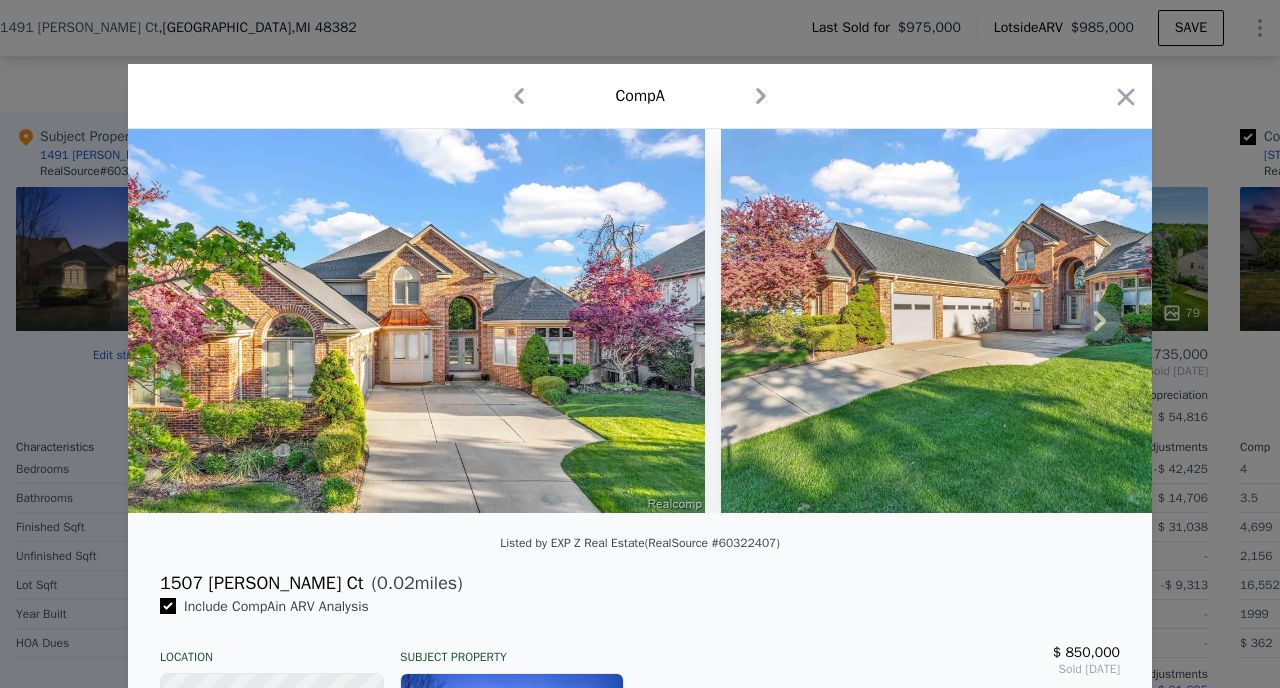 click 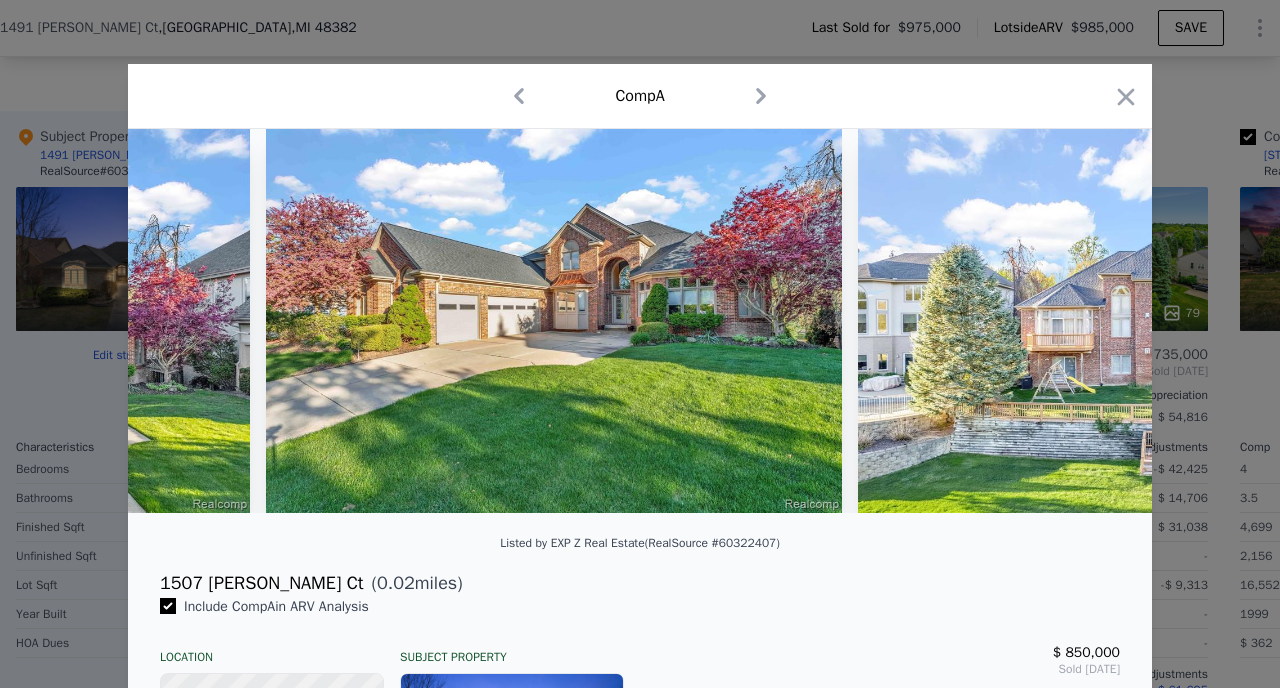 scroll, scrollTop: 0, scrollLeft: 480, axis: horizontal 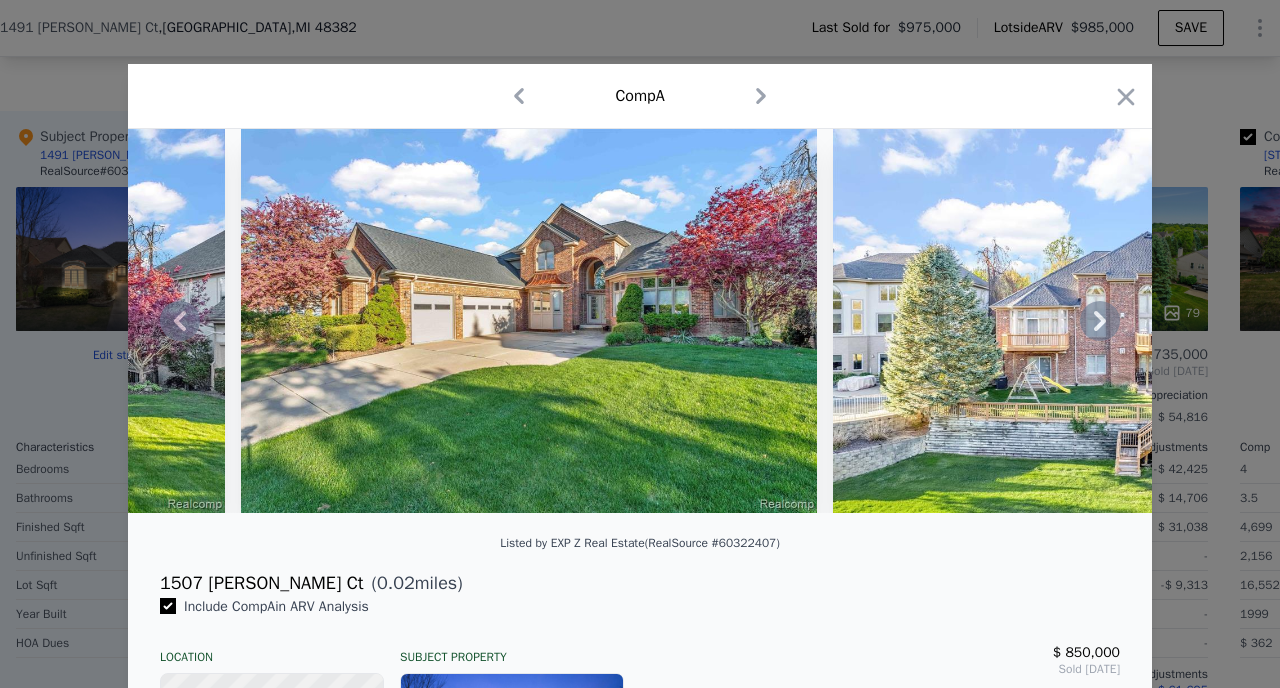 click 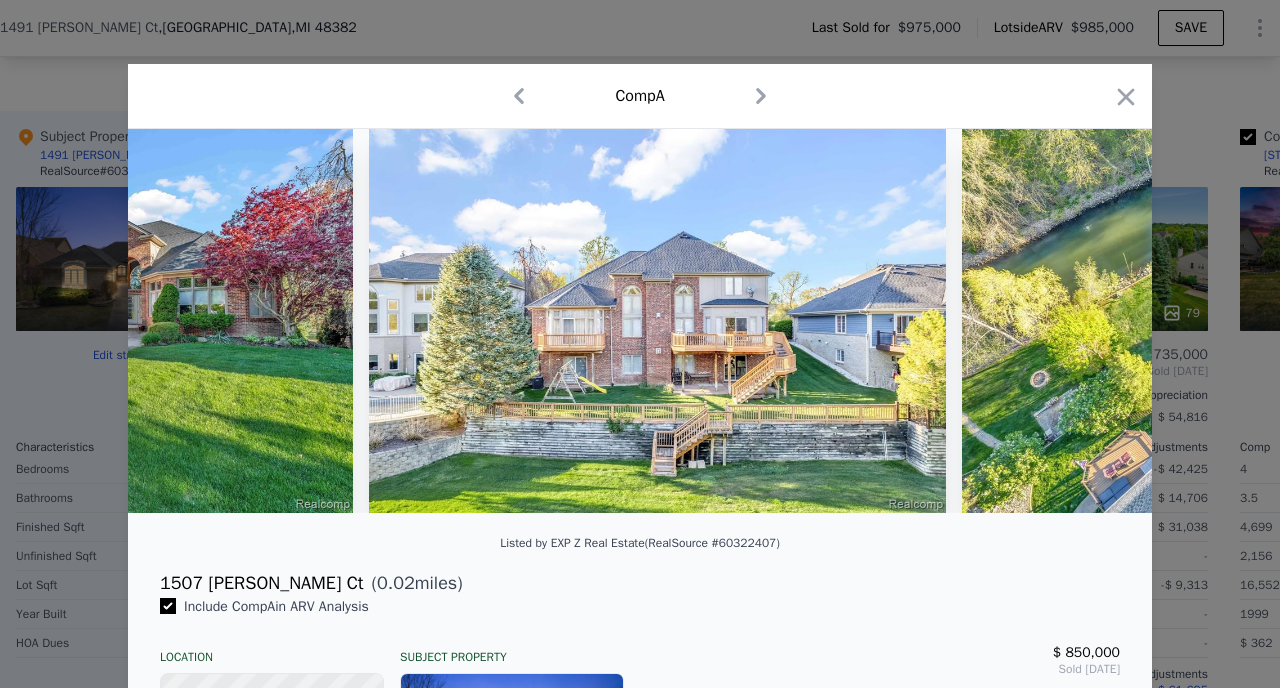 scroll, scrollTop: 0, scrollLeft: 960, axis: horizontal 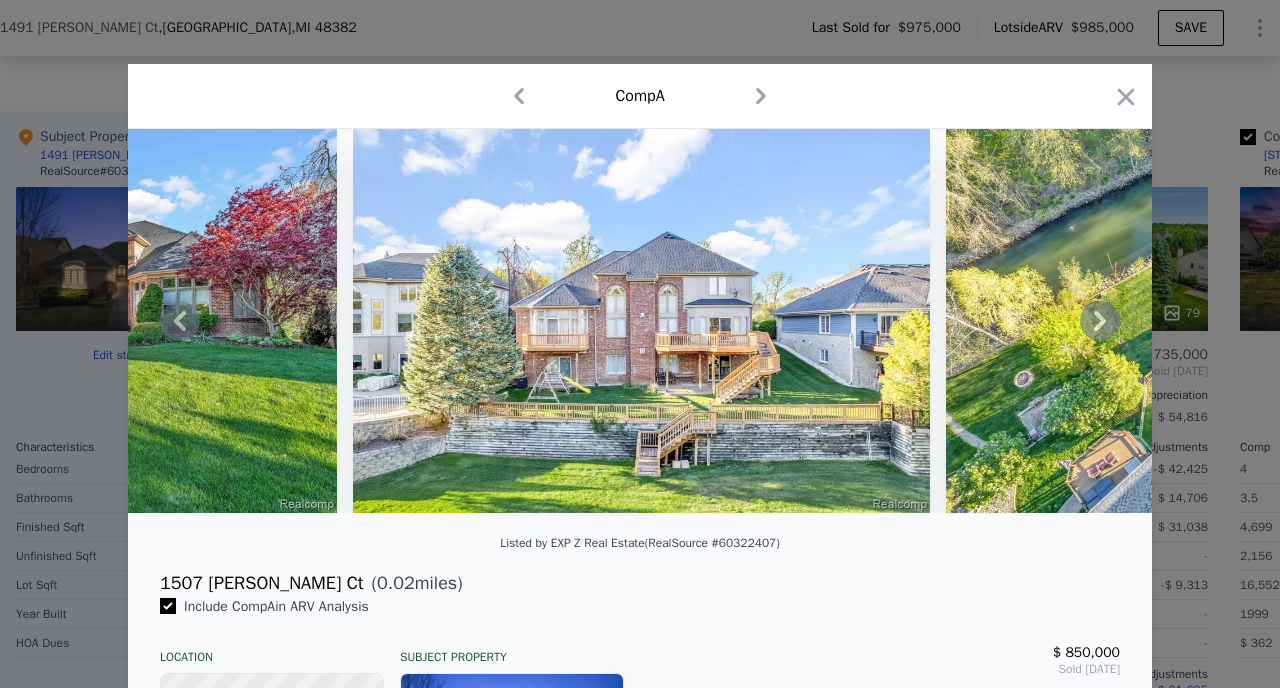 click 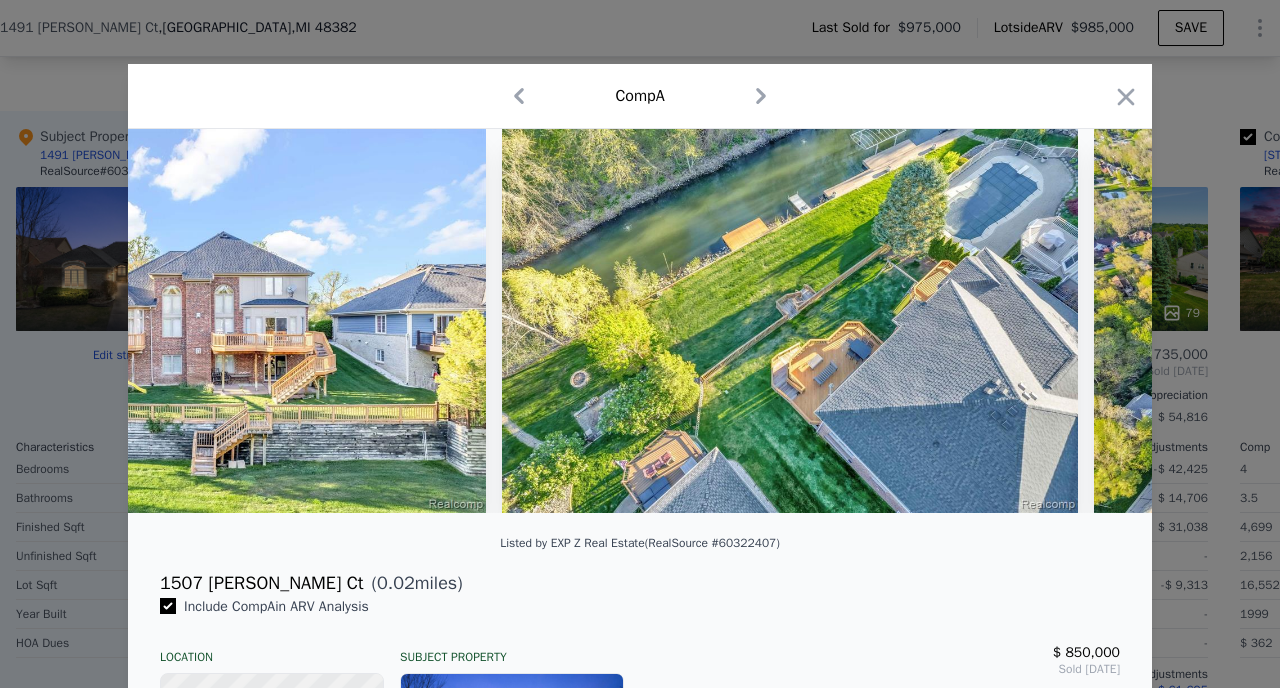 scroll, scrollTop: 0, scrollLeft: 1440, axis: horizontal 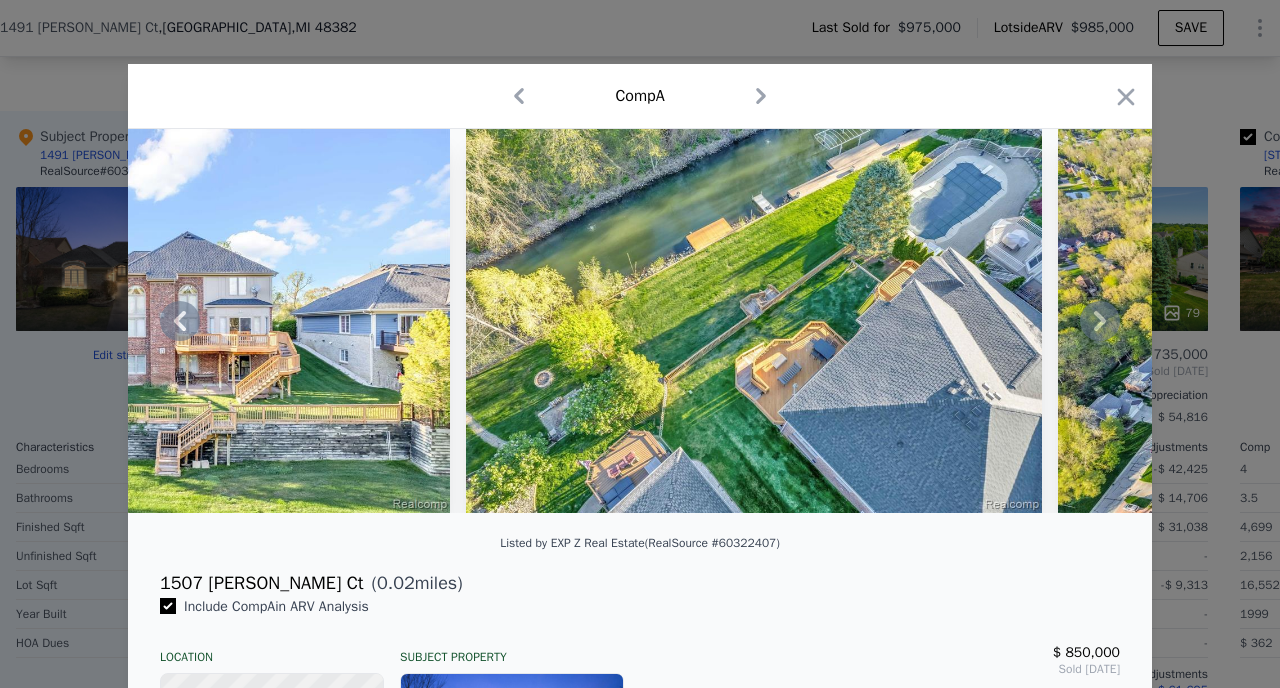 click 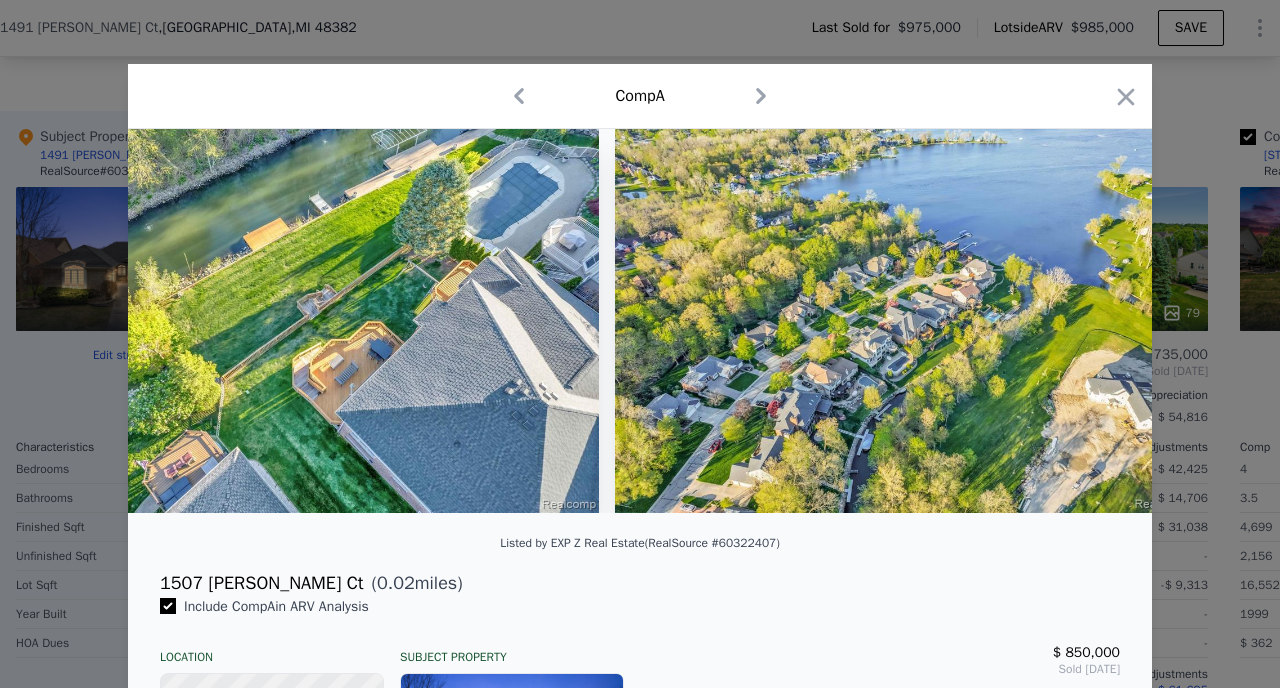 scroll, scrollTop: 0, scrollLeft: 1920, axis: horizontal 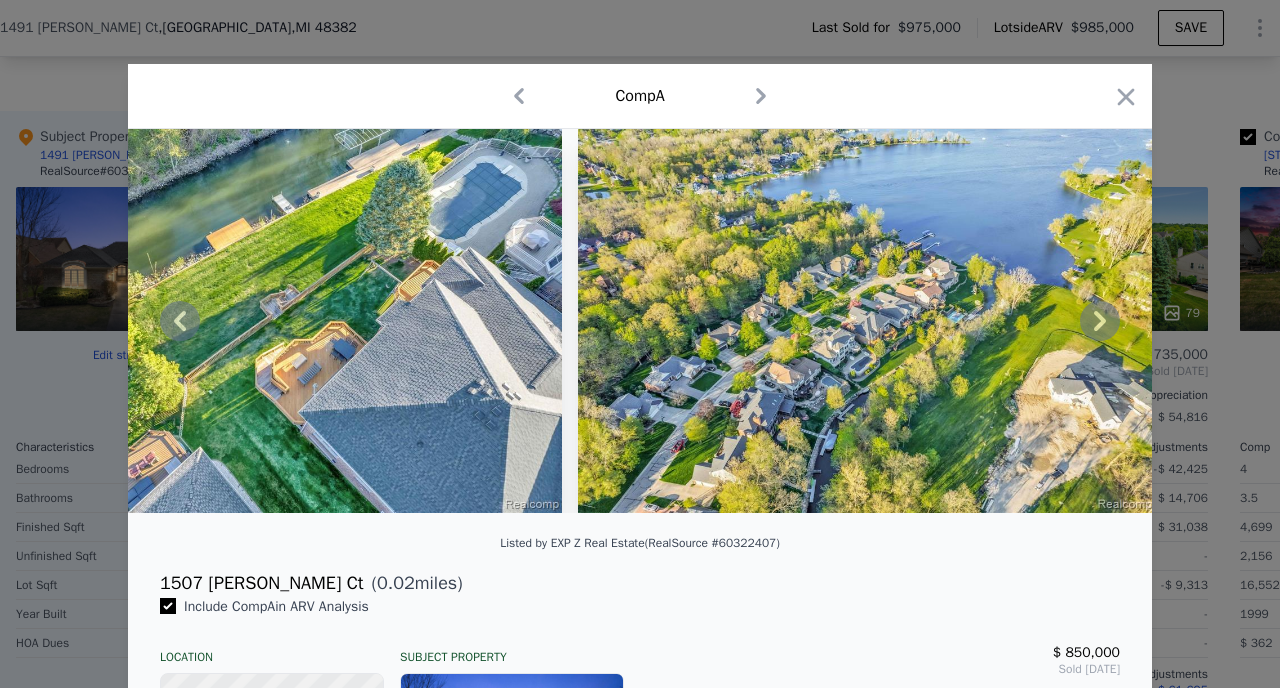 click 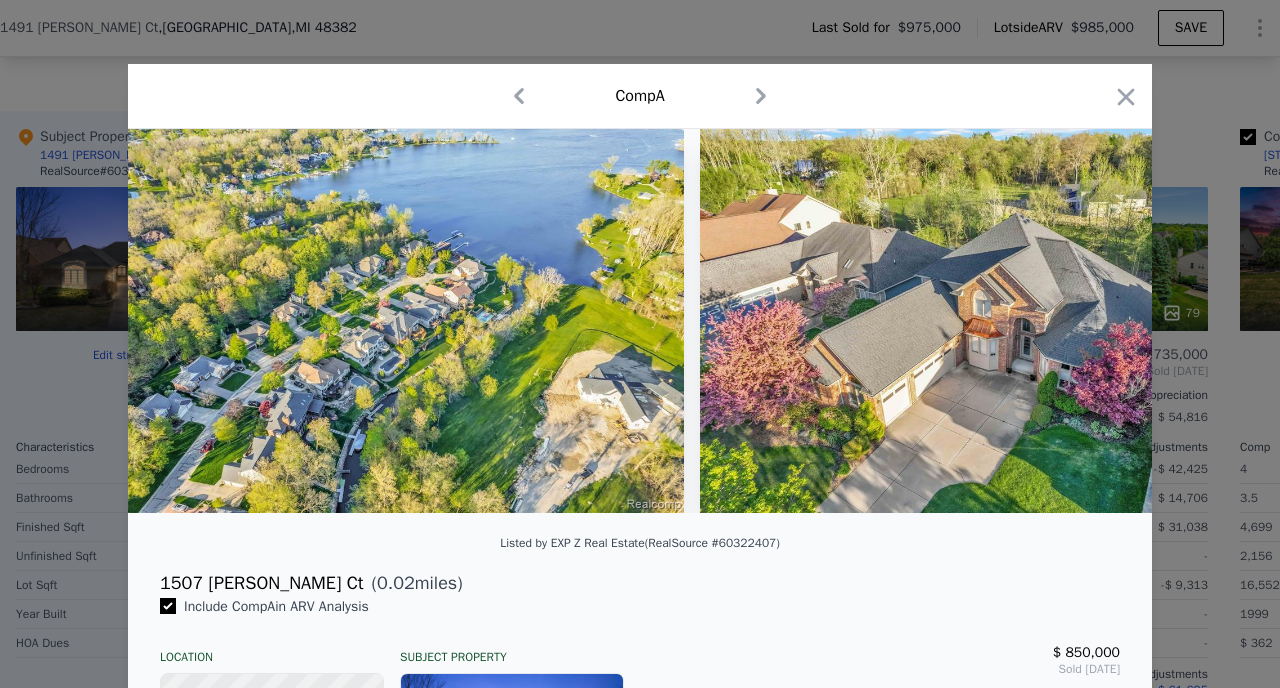 scroll, scrollTop: 0, scrollLeft: 2400, axis: horizontal 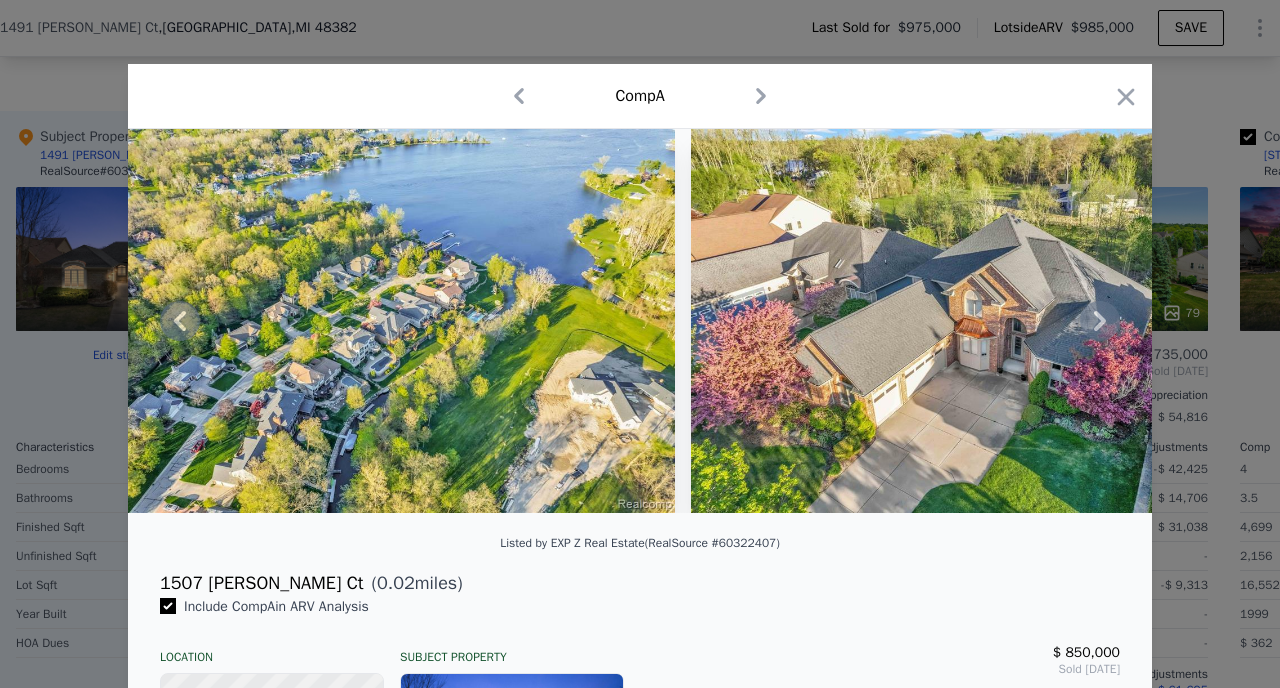 click 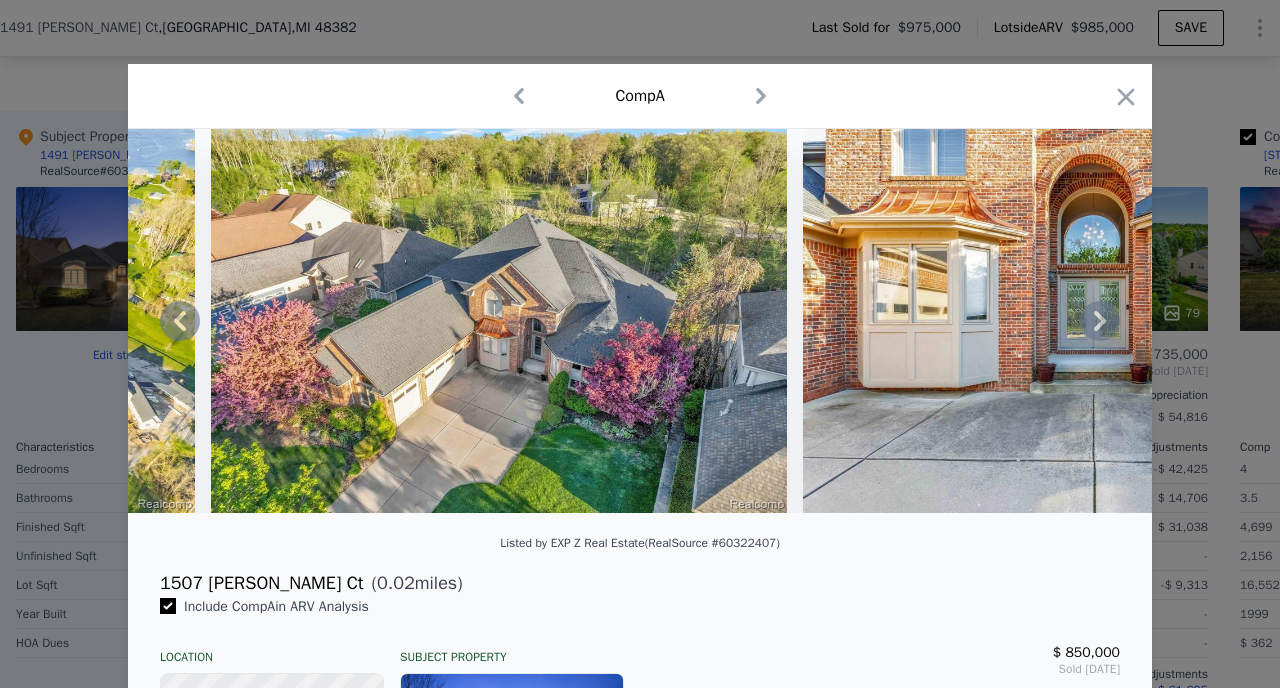 click 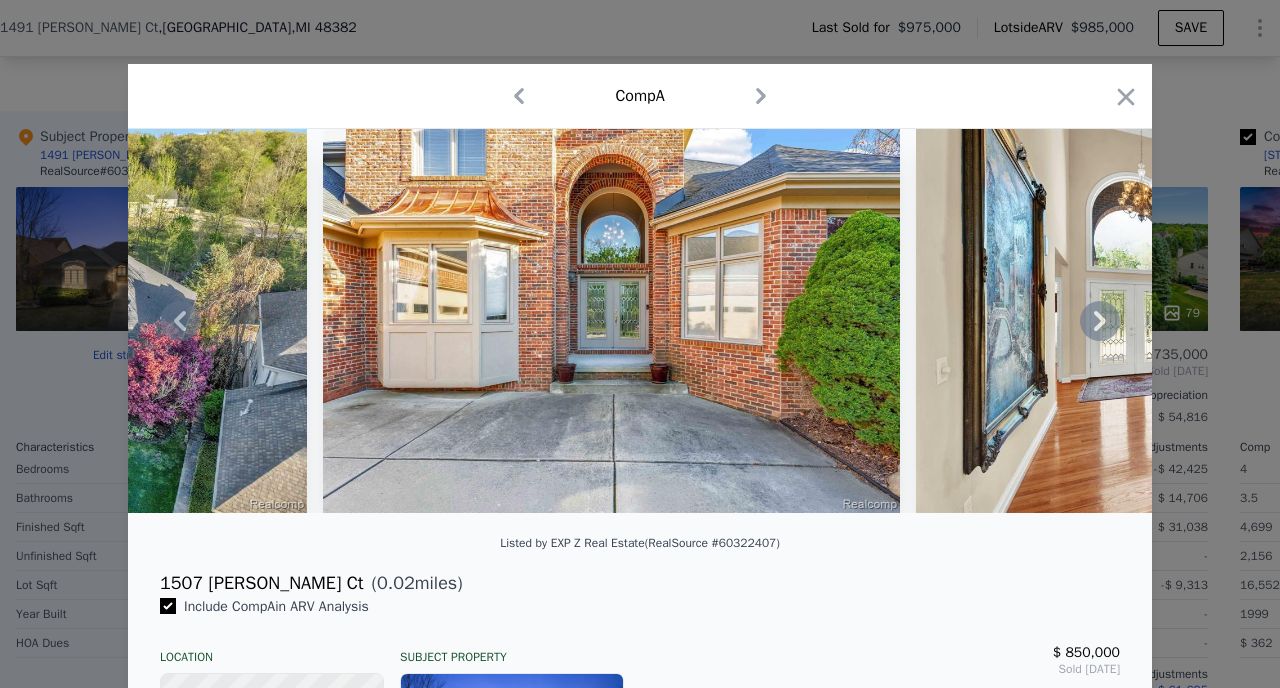 click 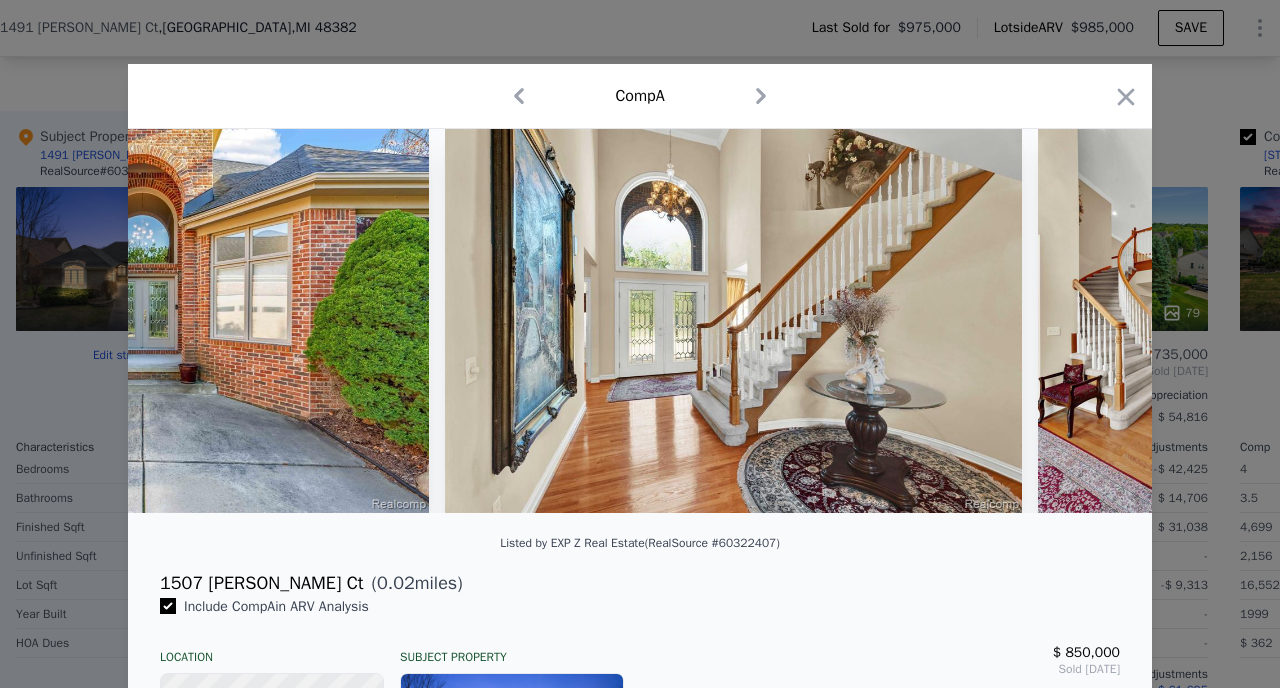 scroll, scrollTop: 0, scrollLeft: 3840, axis: horizontal 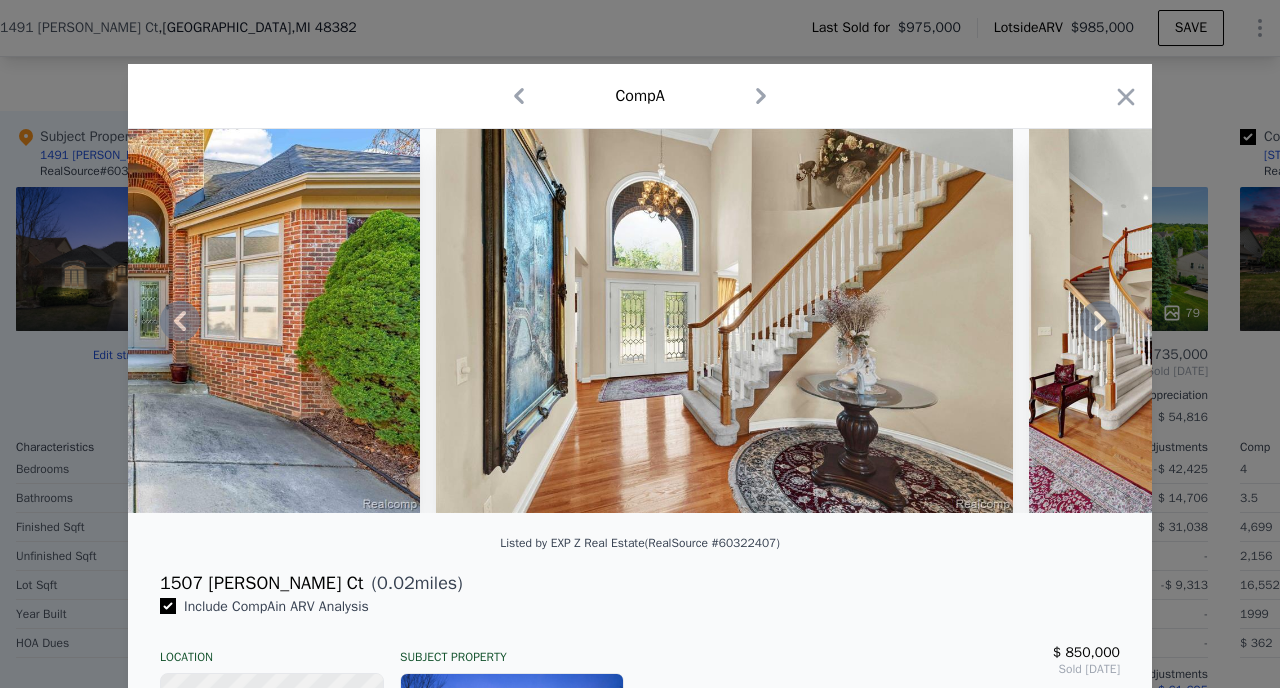 click 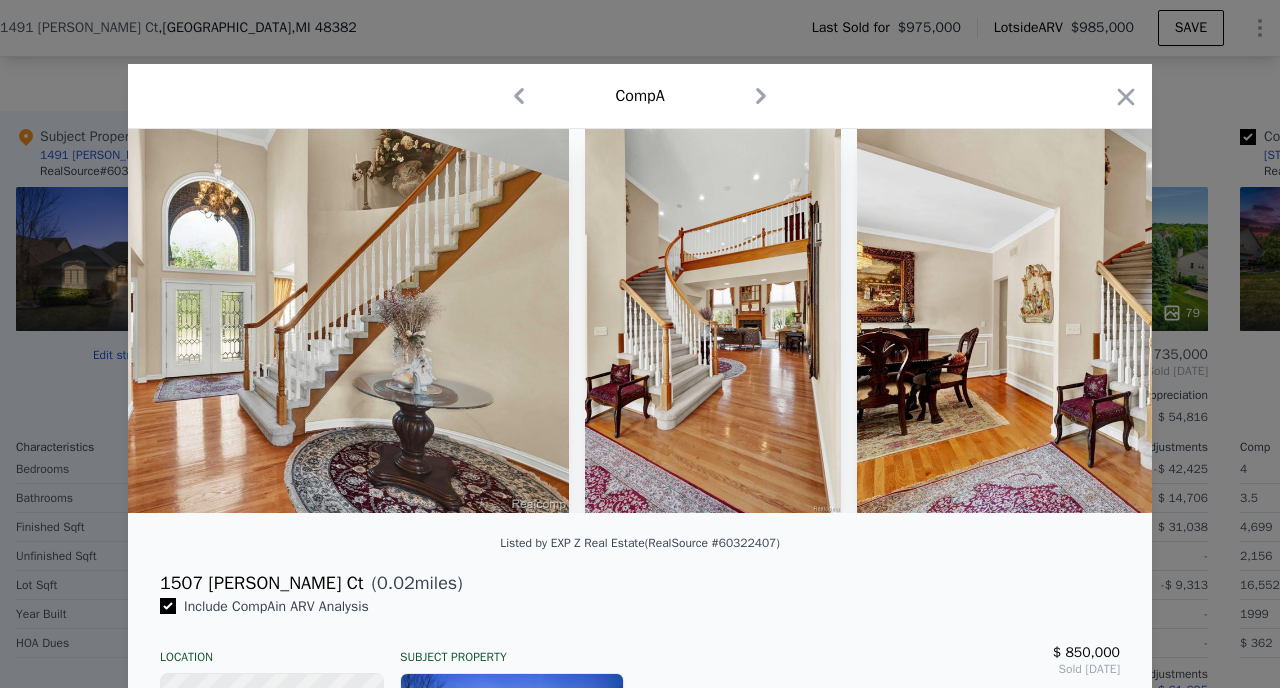 scroll, scrollTop: 0, scrollLeft: 4320, axis: horizontal 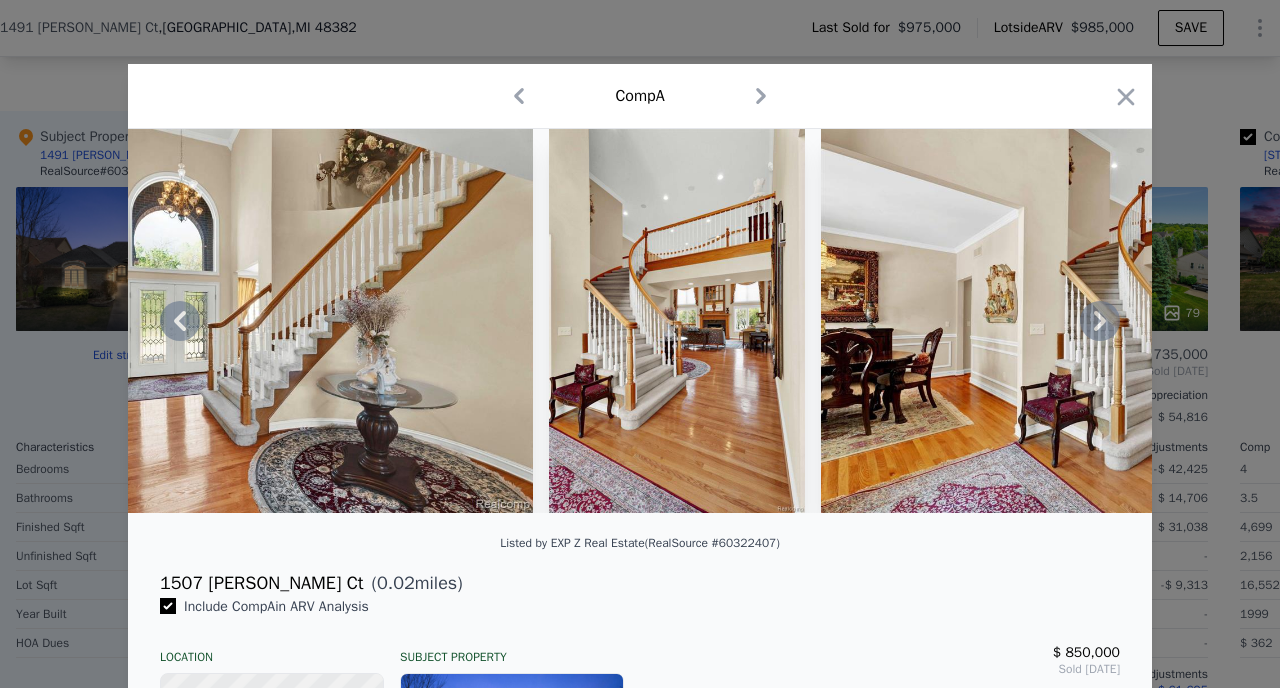 click 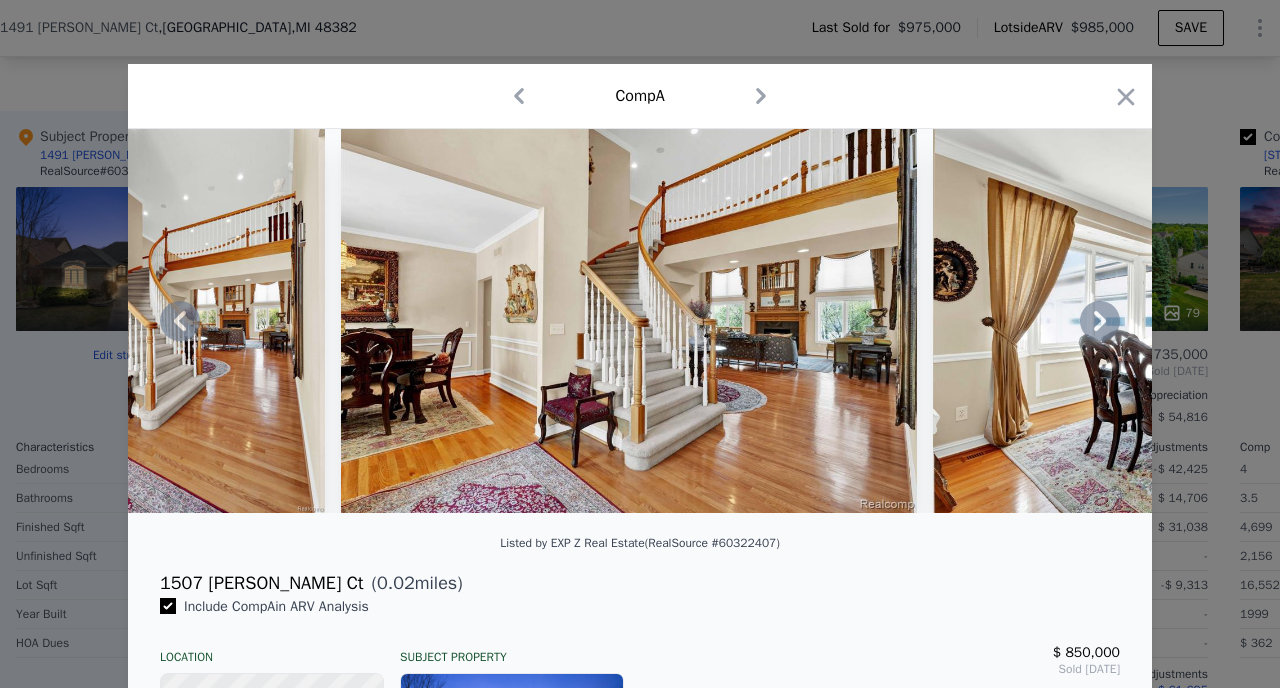 click 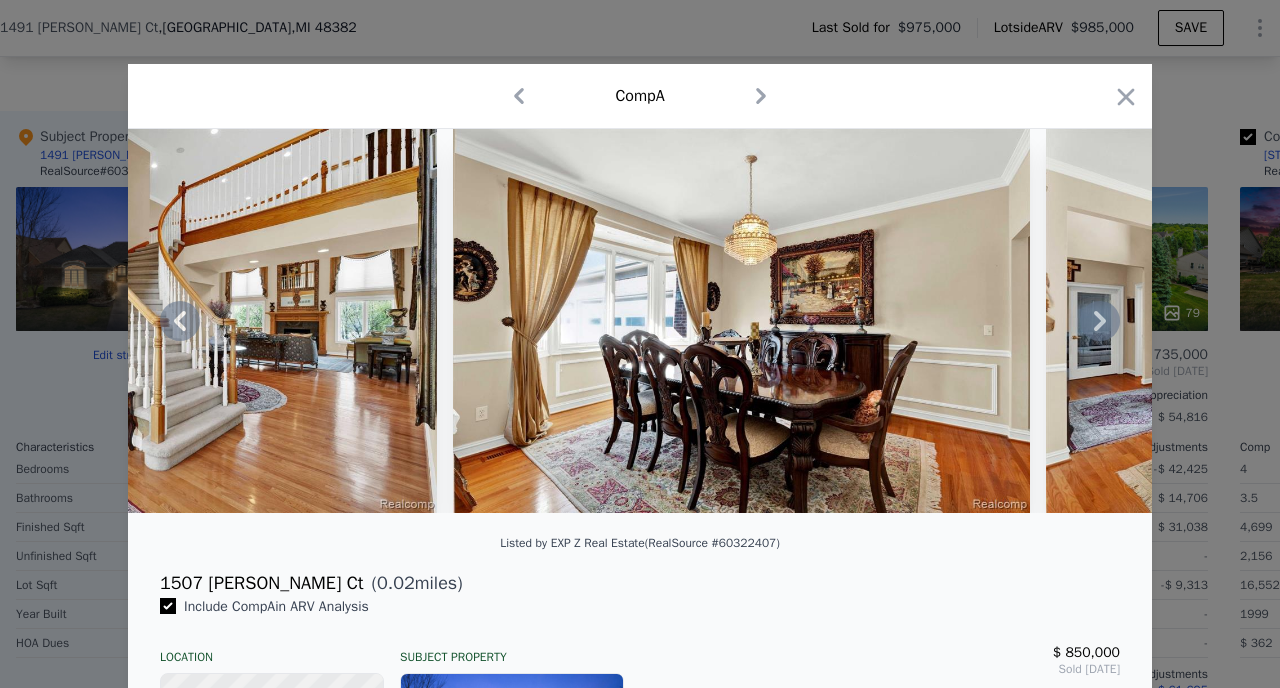 click 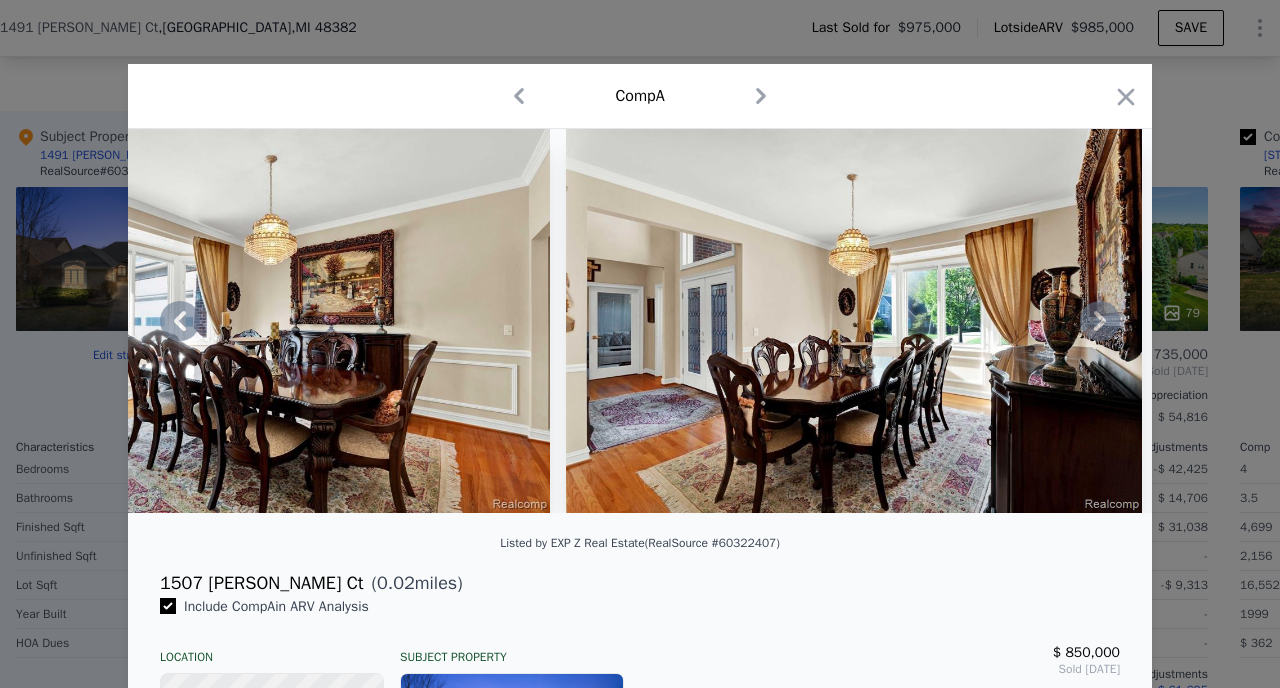 click 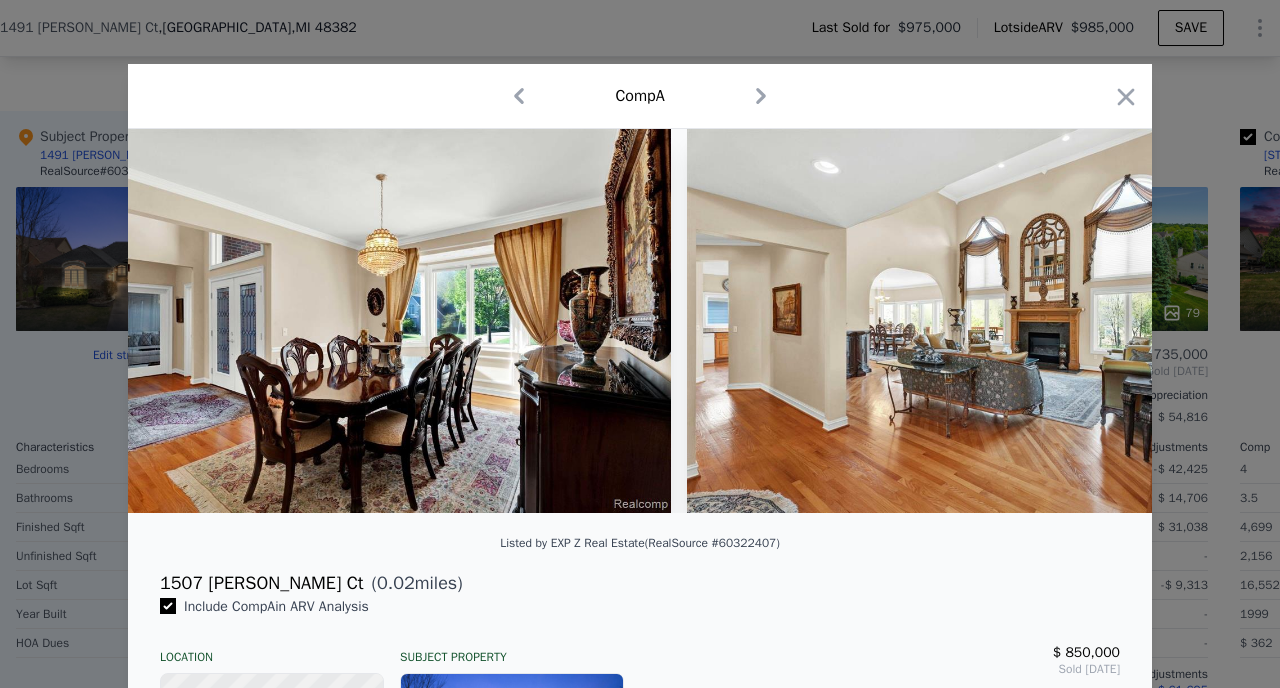 scroll, scrollTop: 0, scrollLeft: 6240, axis: horizontal 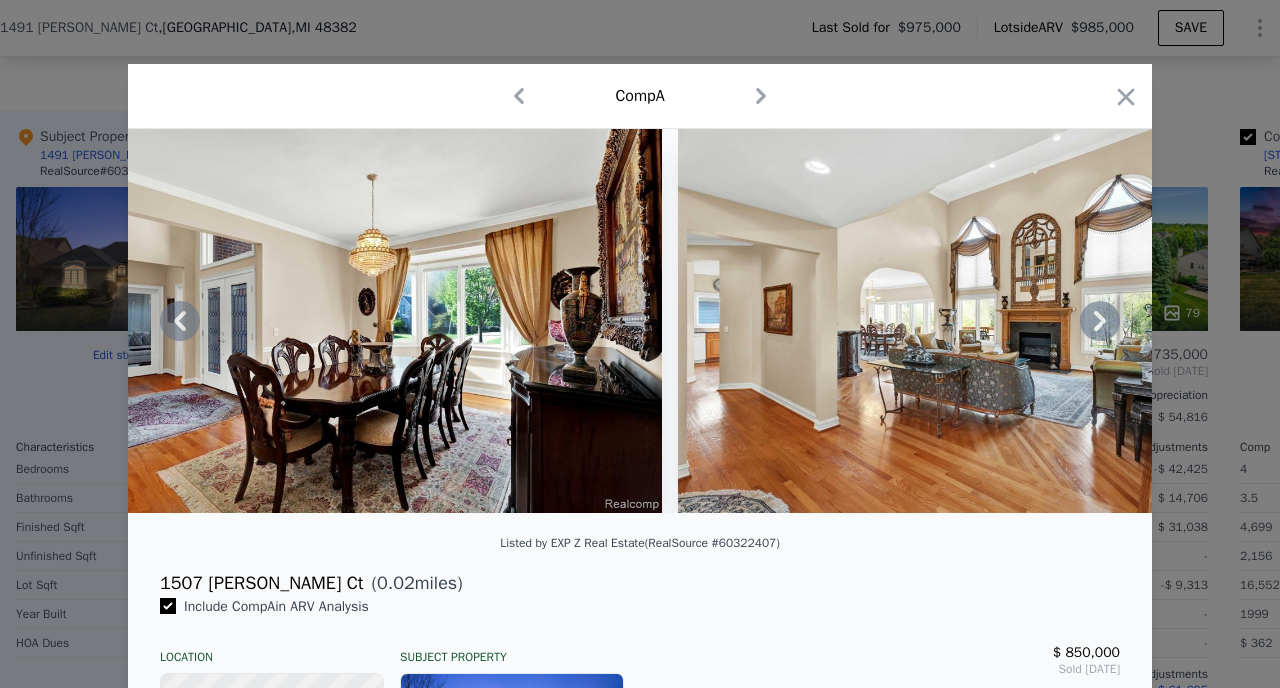 click 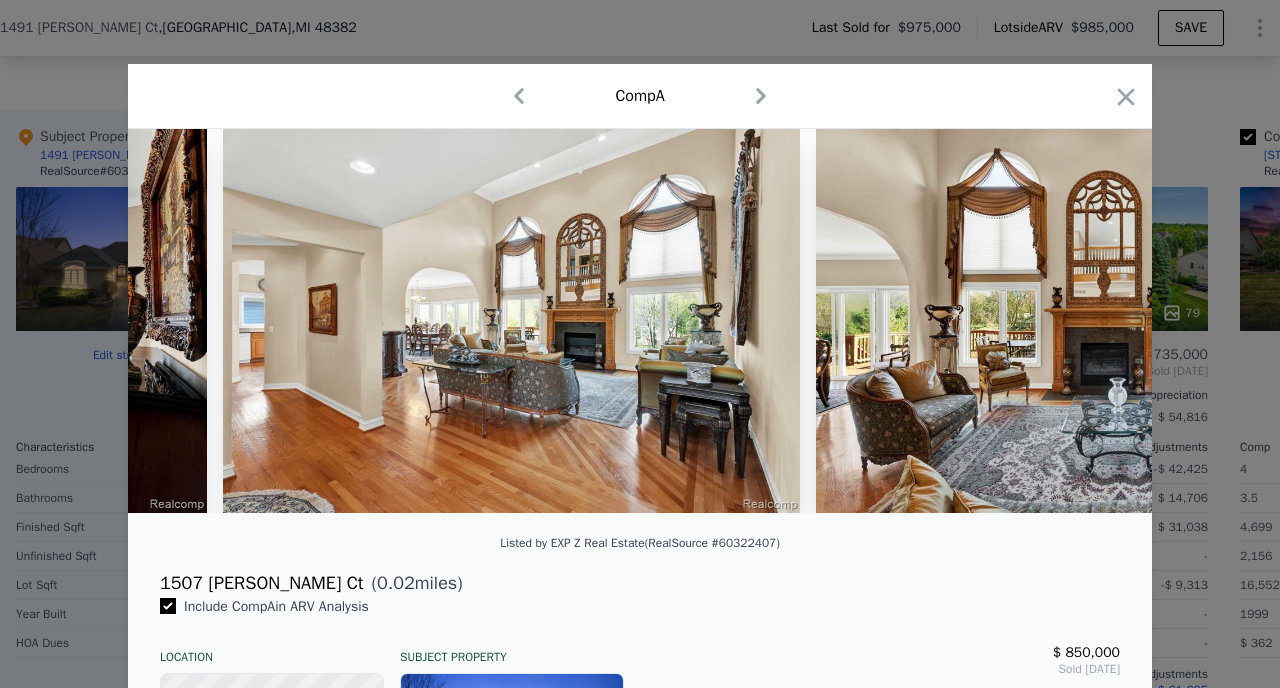 scroll, scrollTop: 0, scrollLeft: 6720, axis: horizontal 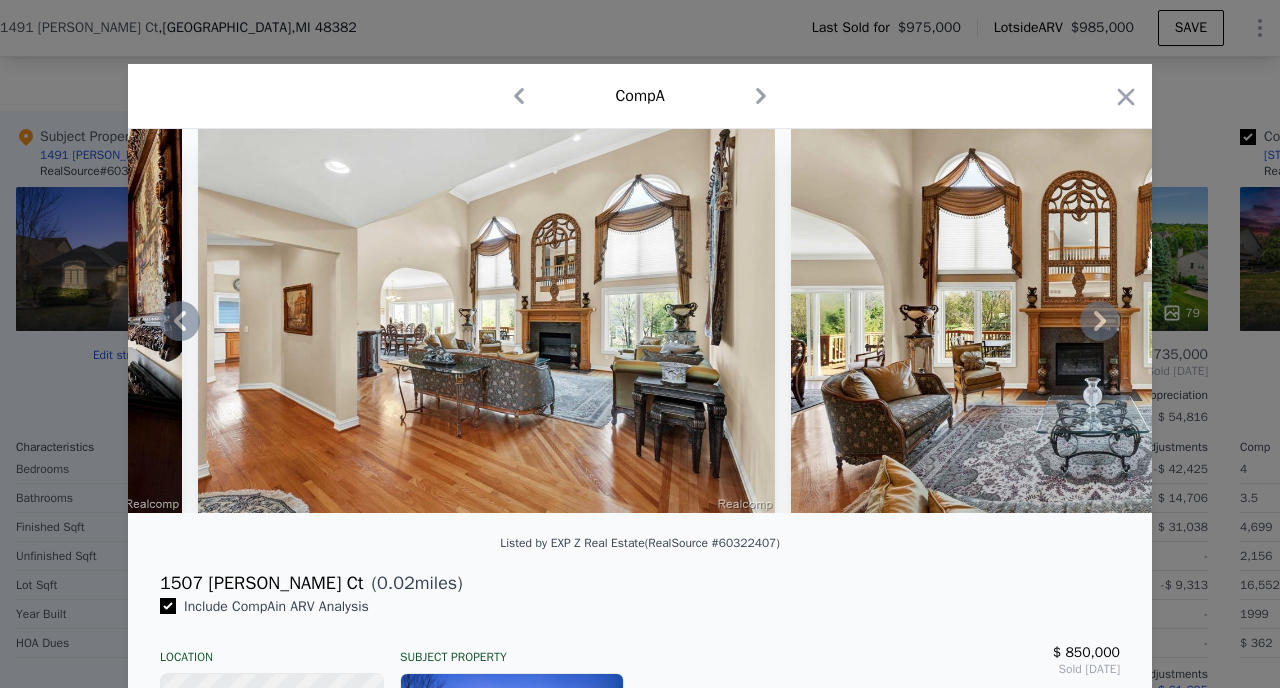 click 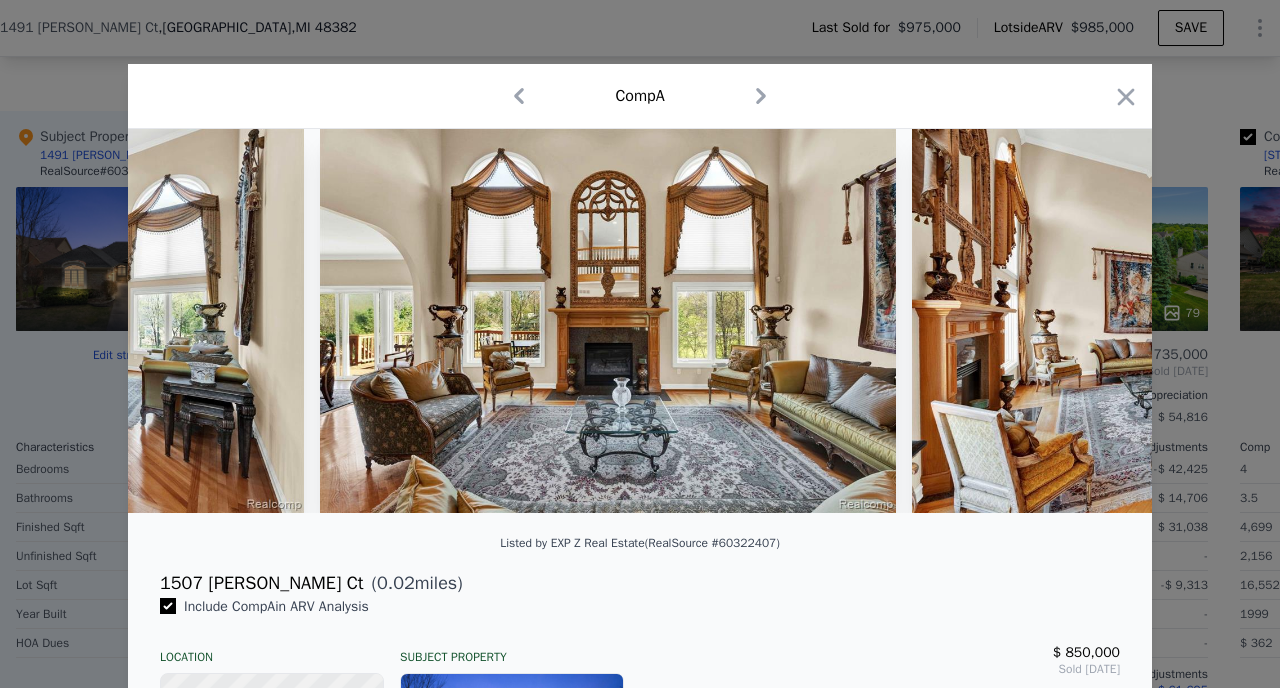 scroll, scrollTop: 0, scrollLeft: 7200, axis: horizontal 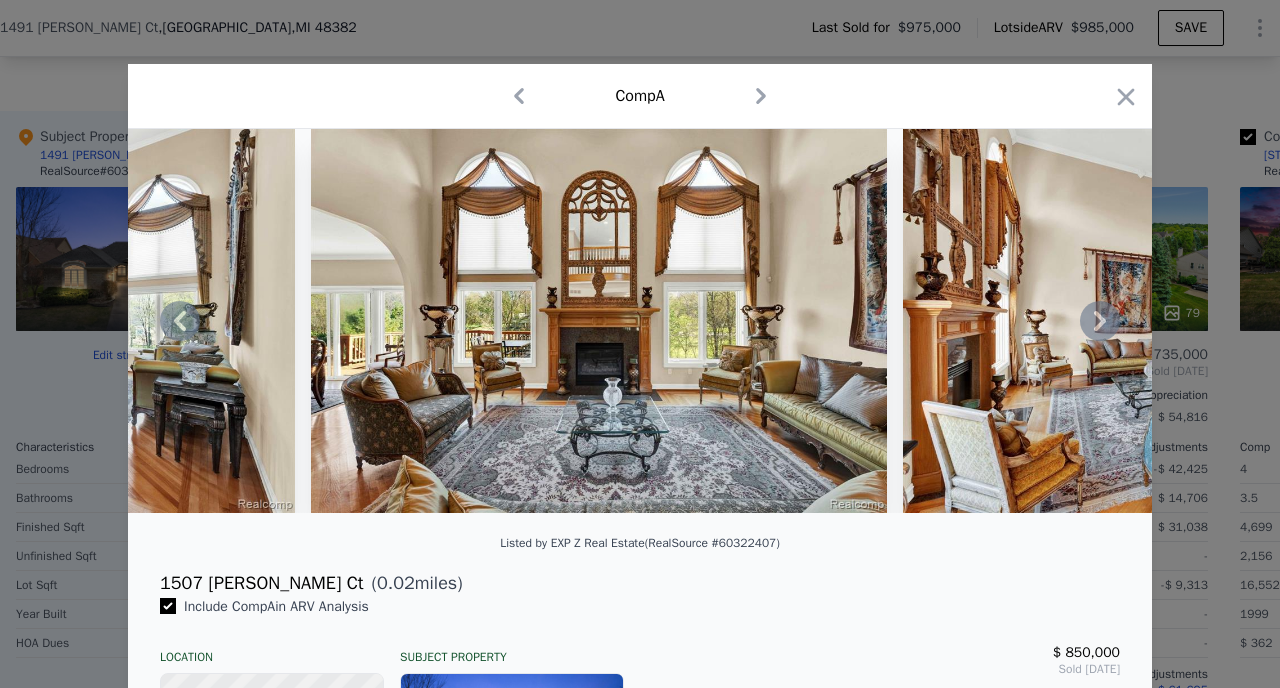click 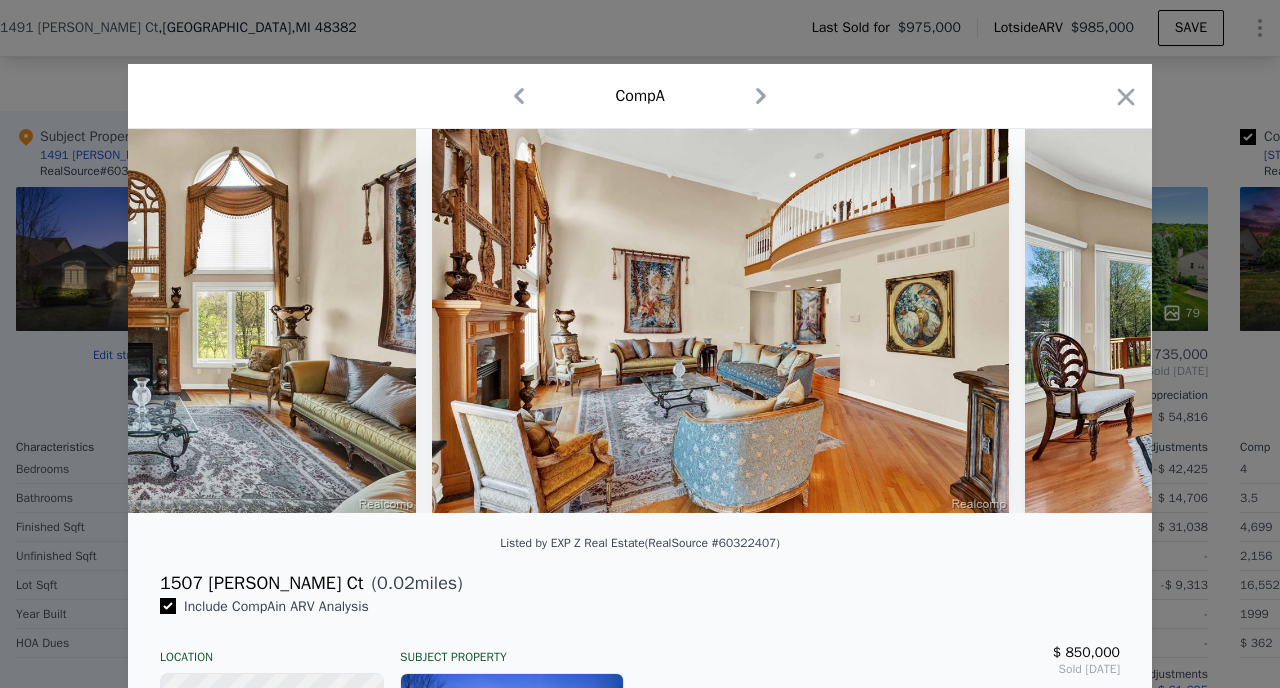 scroll, scrollTop: 0, scrollLeft: 7680, axis: horizontal 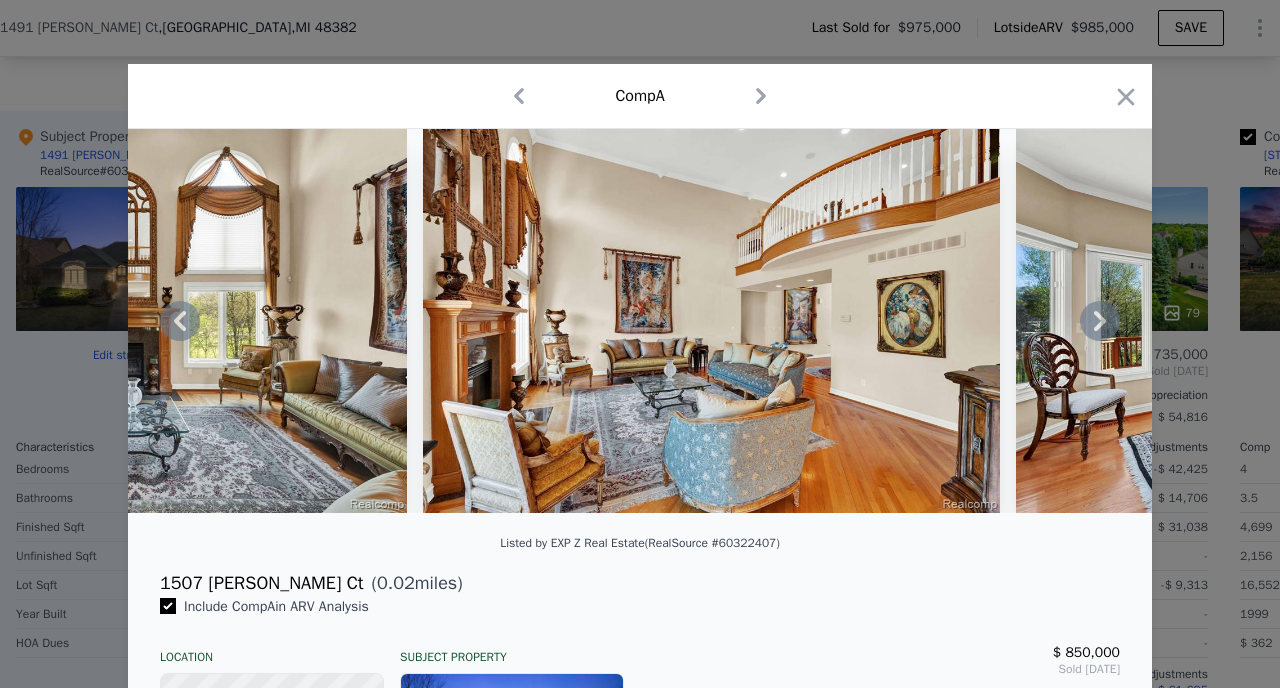 click 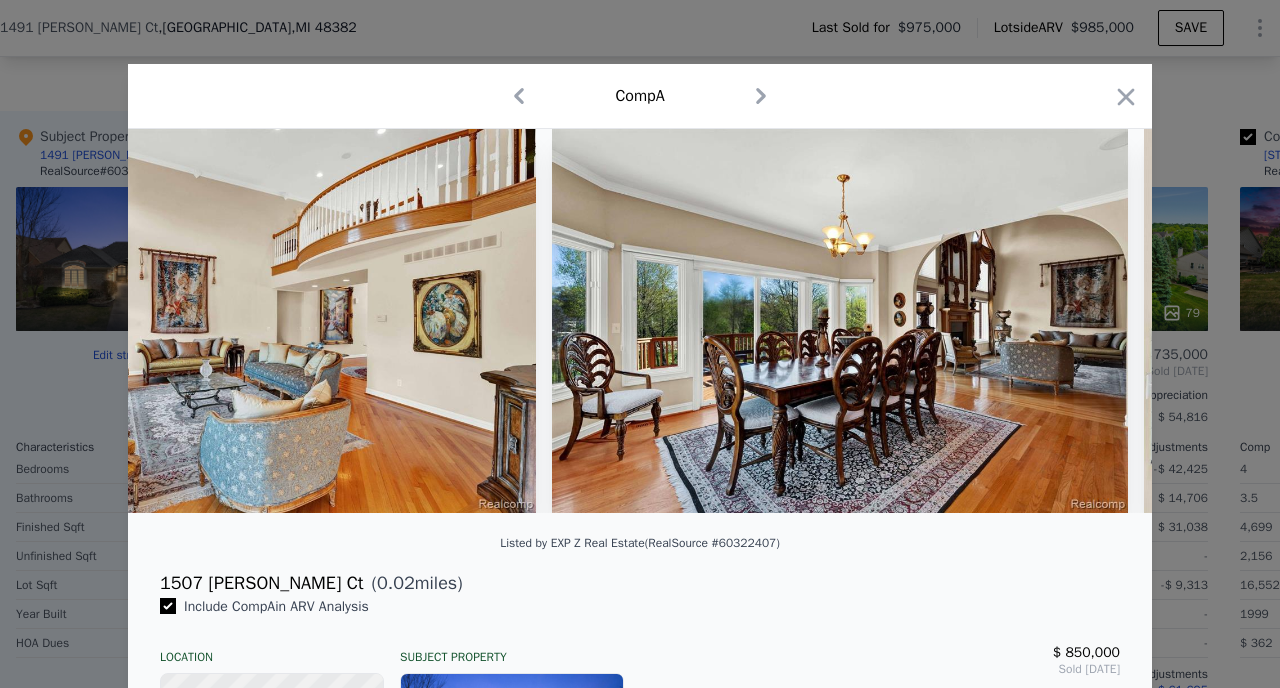 scroll, scrollTop: 0, scrollLeft: 8160, axis: horizontal 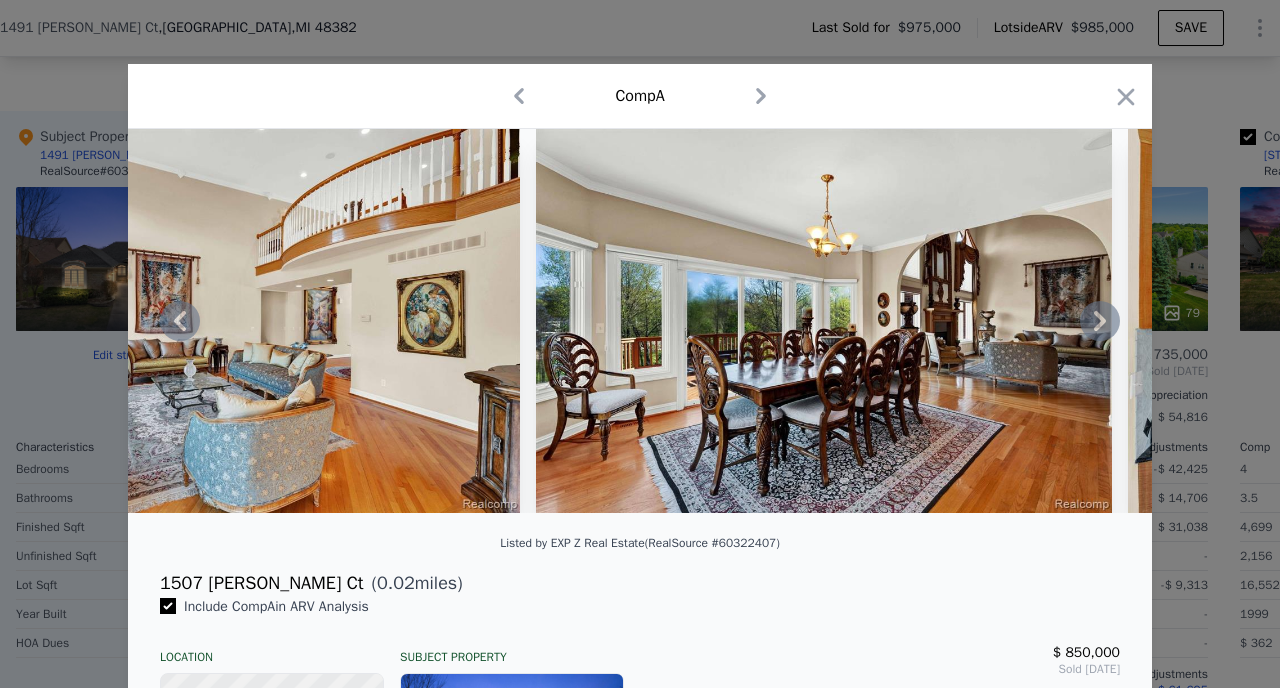 click 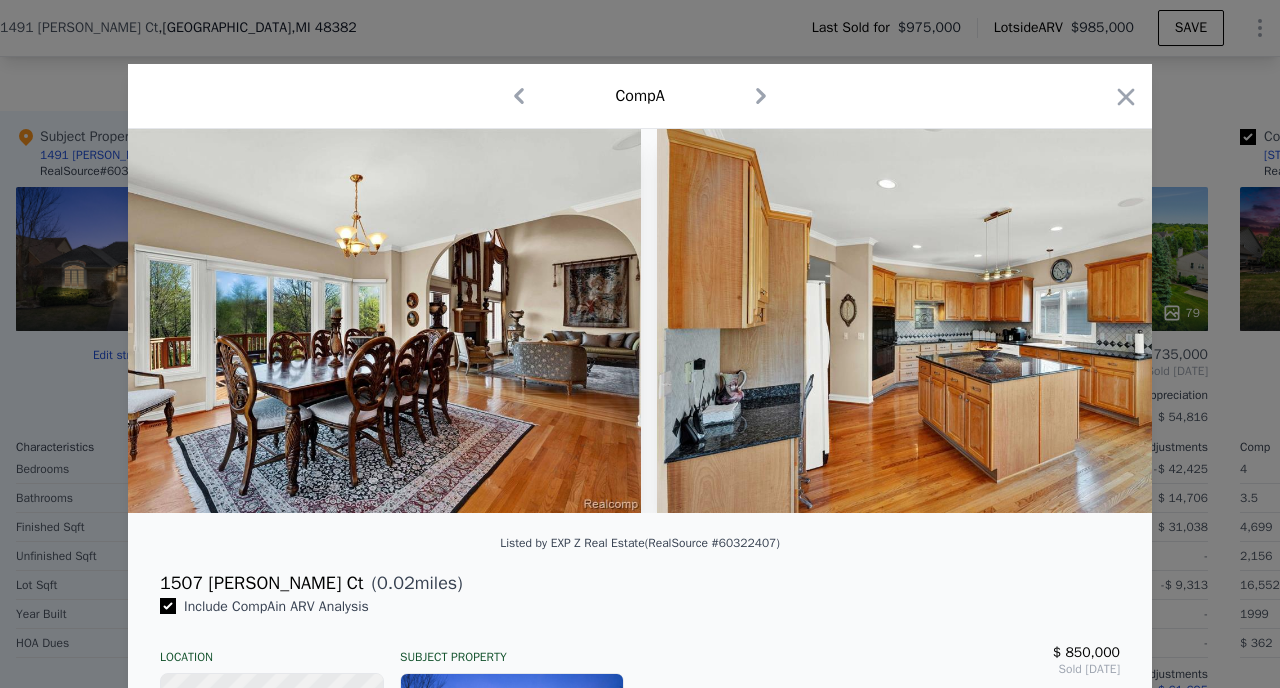 scroll, scrollTop: 0, scrollLeft: 8640, axis: horizontal 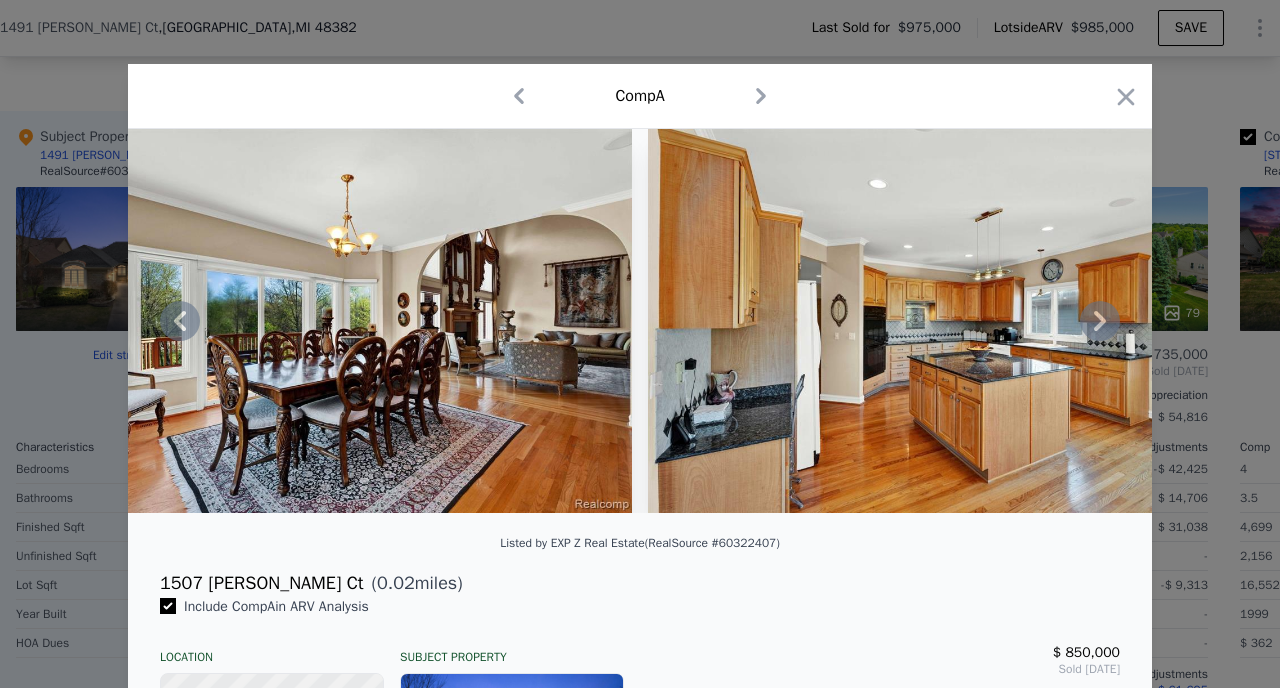 click 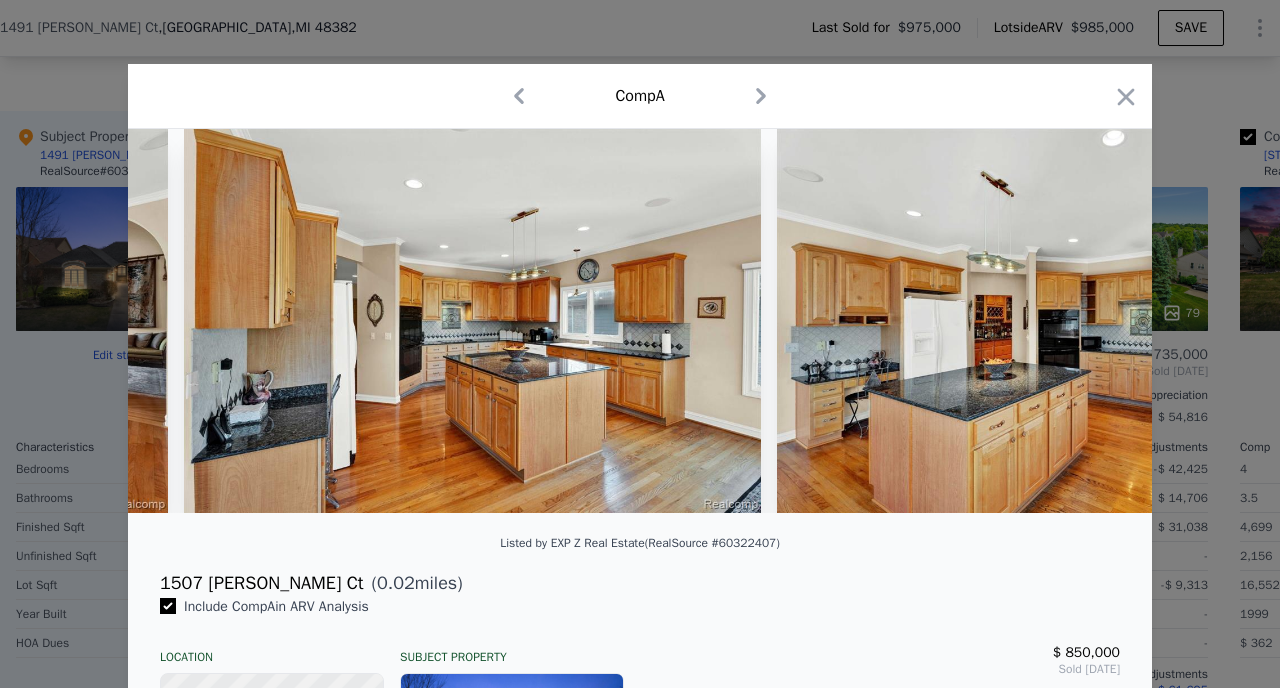 scroll, scrollTop: 0, scrollLeft: 9120, axis: horizontal 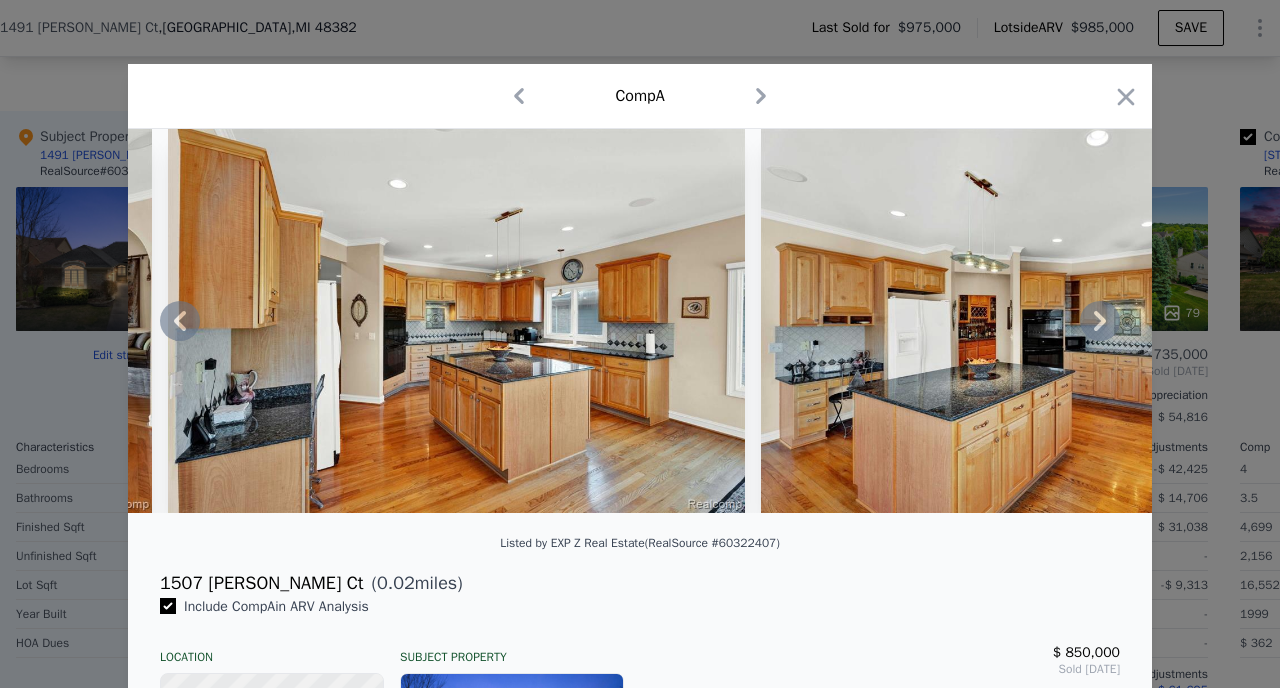 click 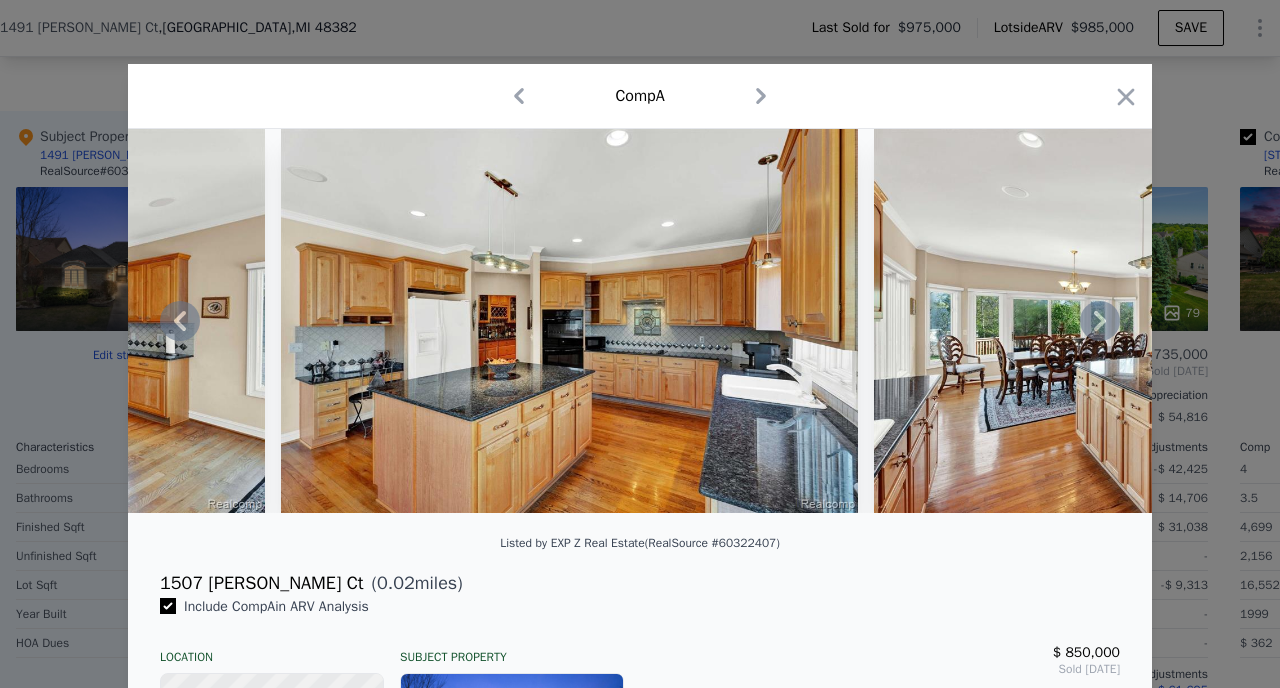 click 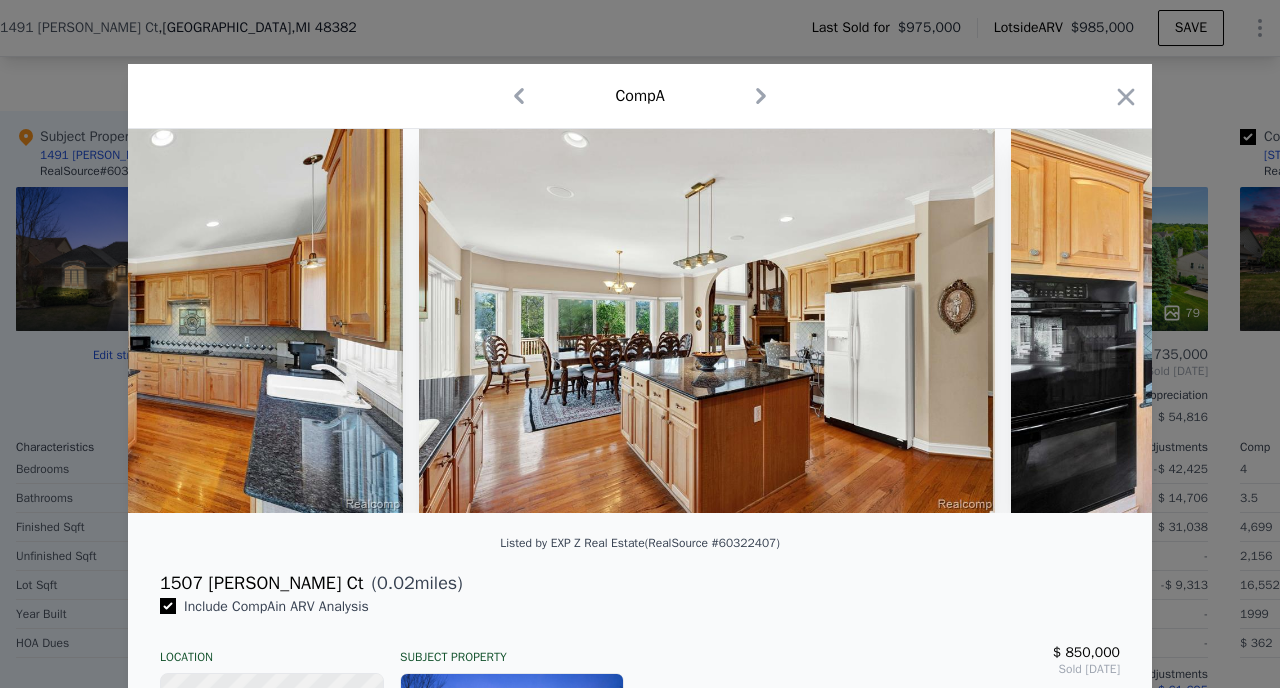 scroll, scrollTop: 0, scrollLeft: 10080, axis: horizontal 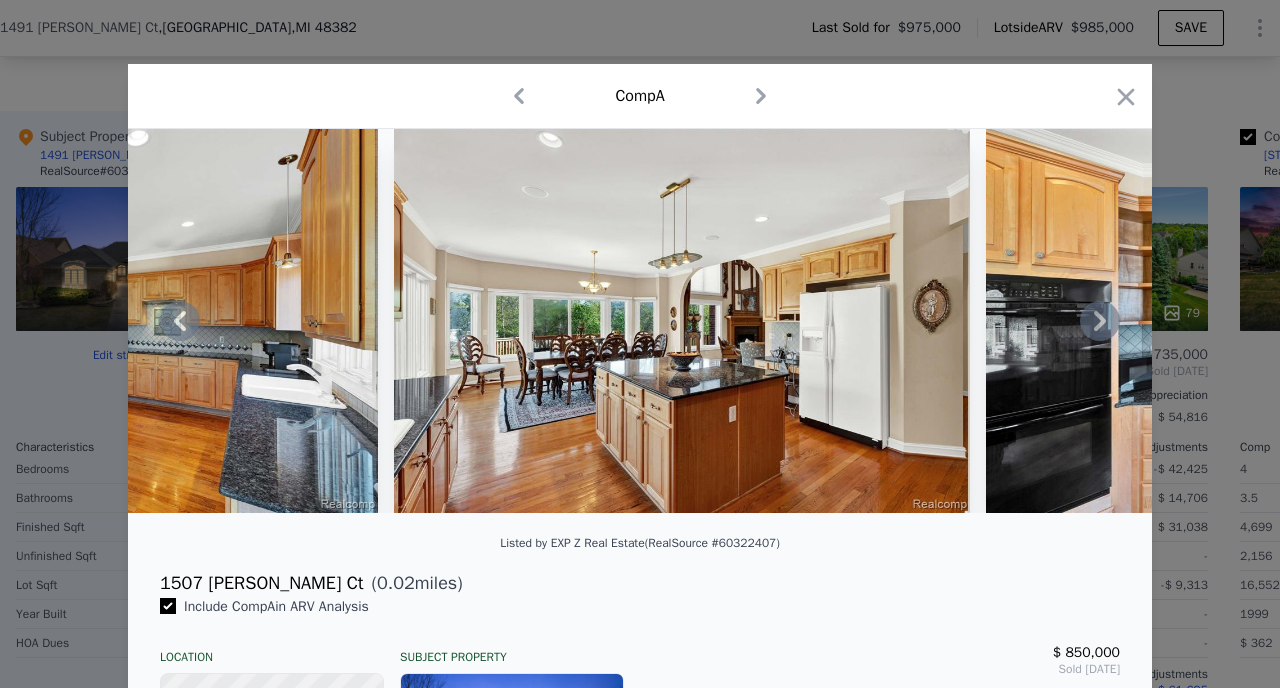 click 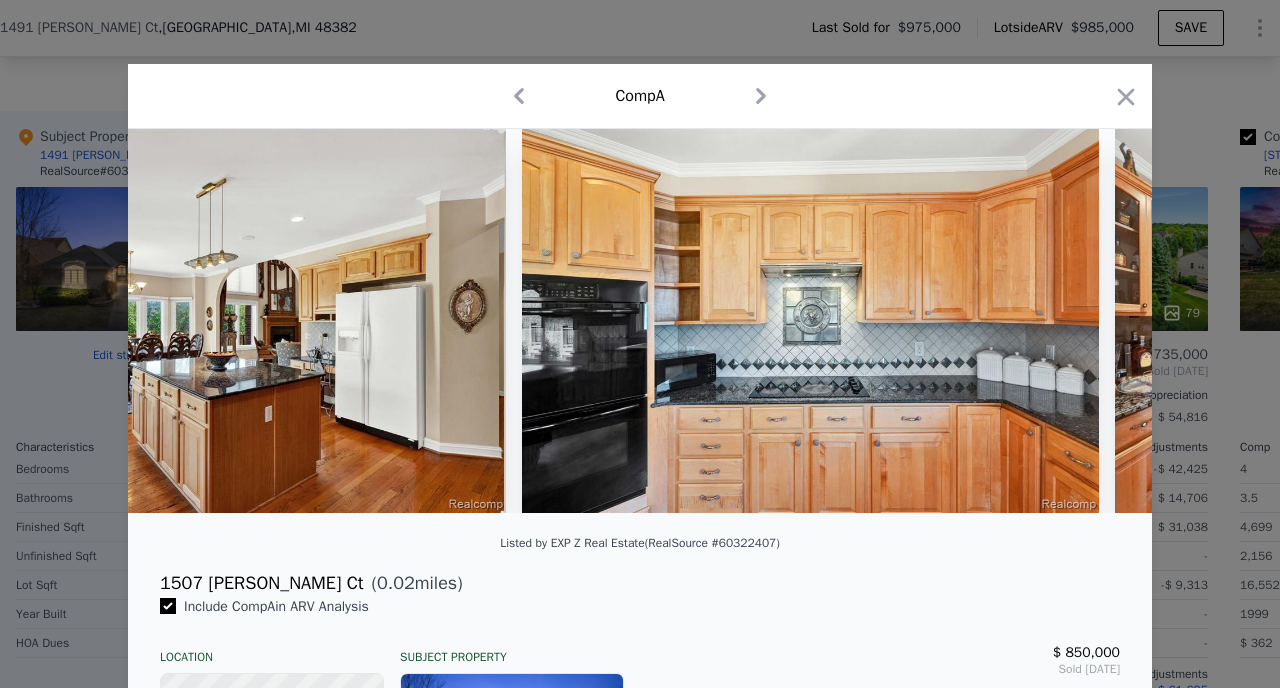 scroll, scrollTop: 0, scrollLeft: 10560, axis: horizontal 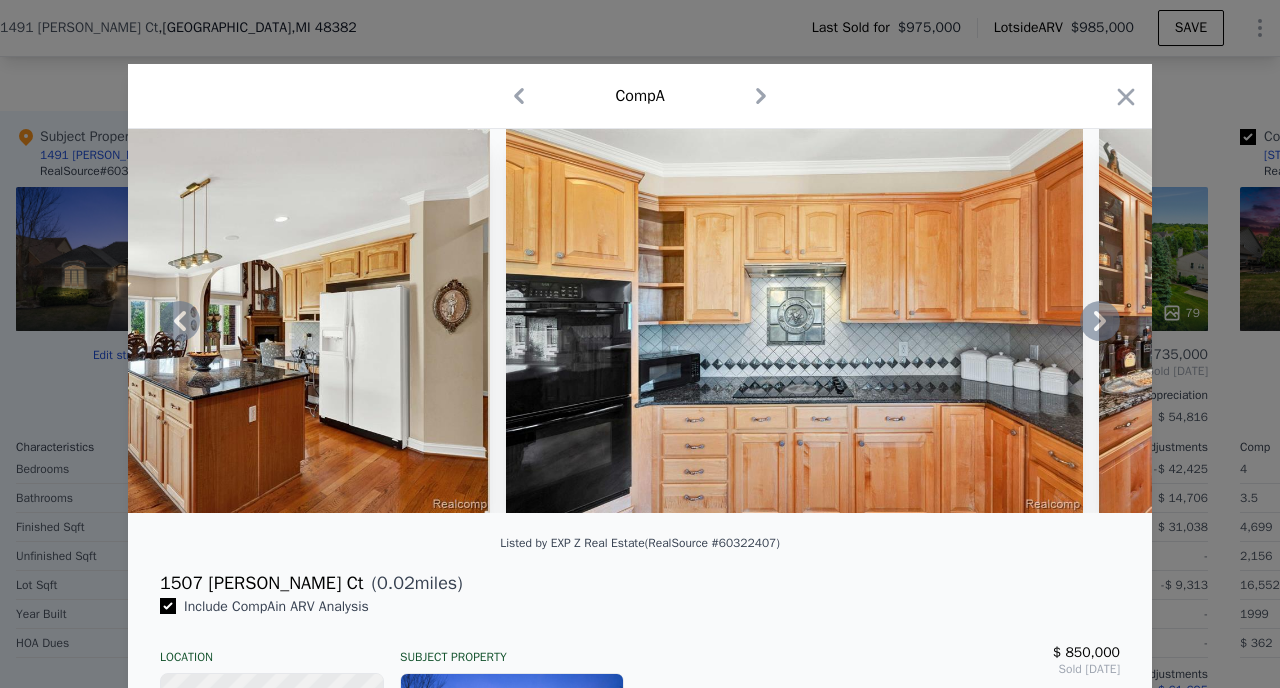 click 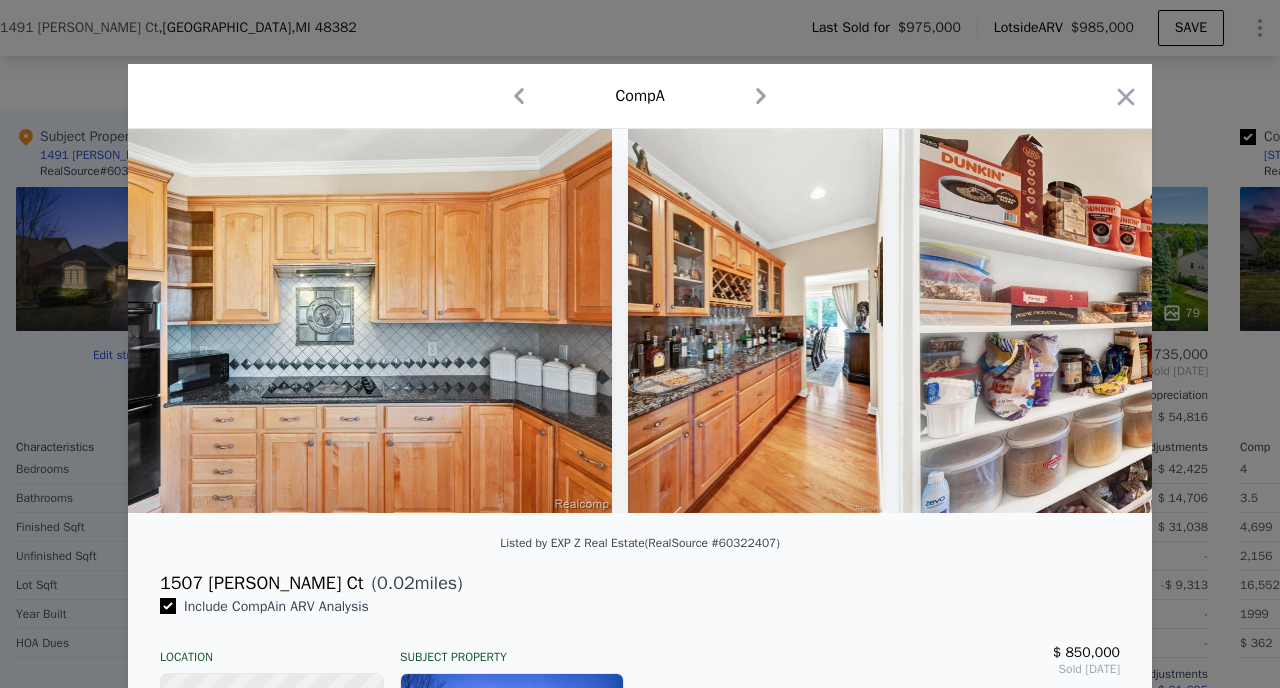 scroll, scrollTop: 0, scrollLeft: 11040, axis: horizontal 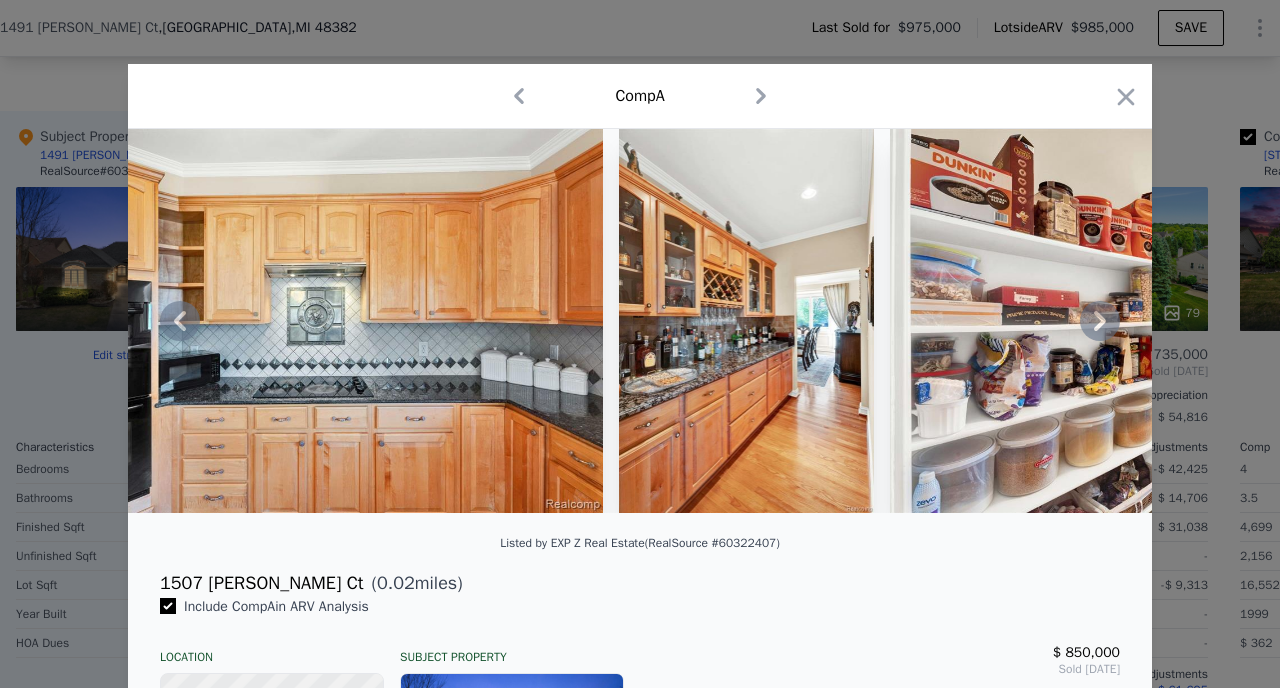 click 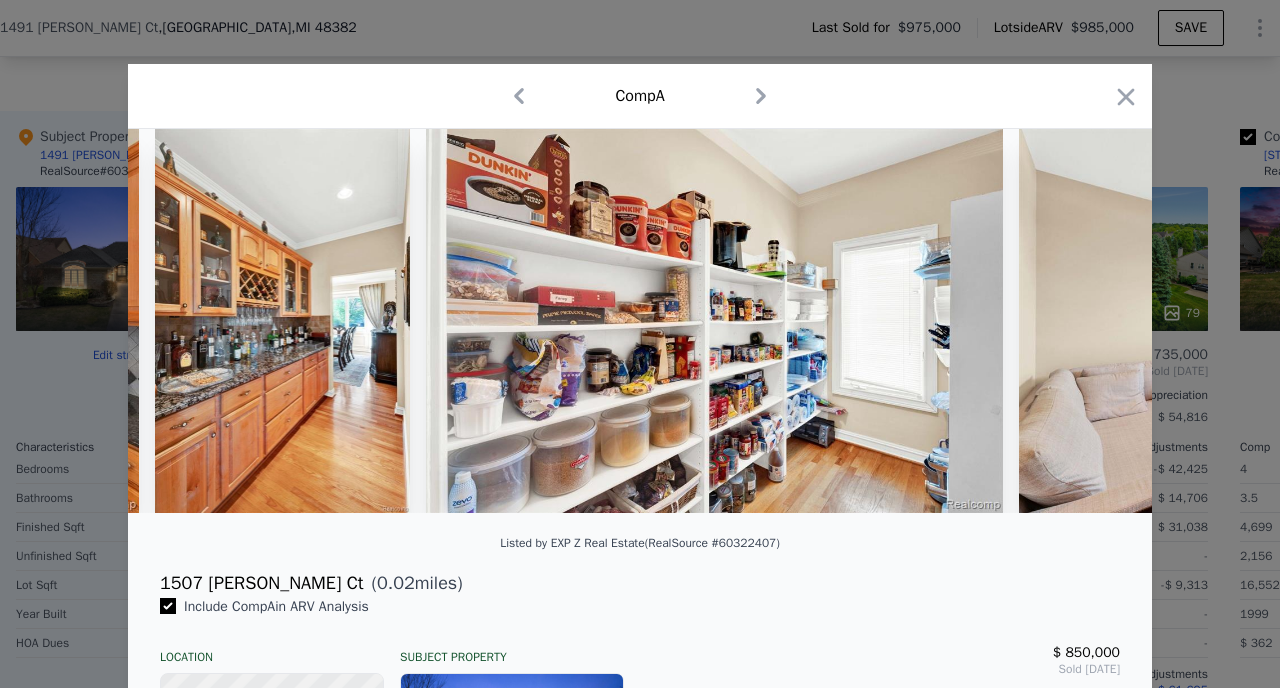 scroll, scrollTop: 0, scrollLeft: 11520, axis: horizontal 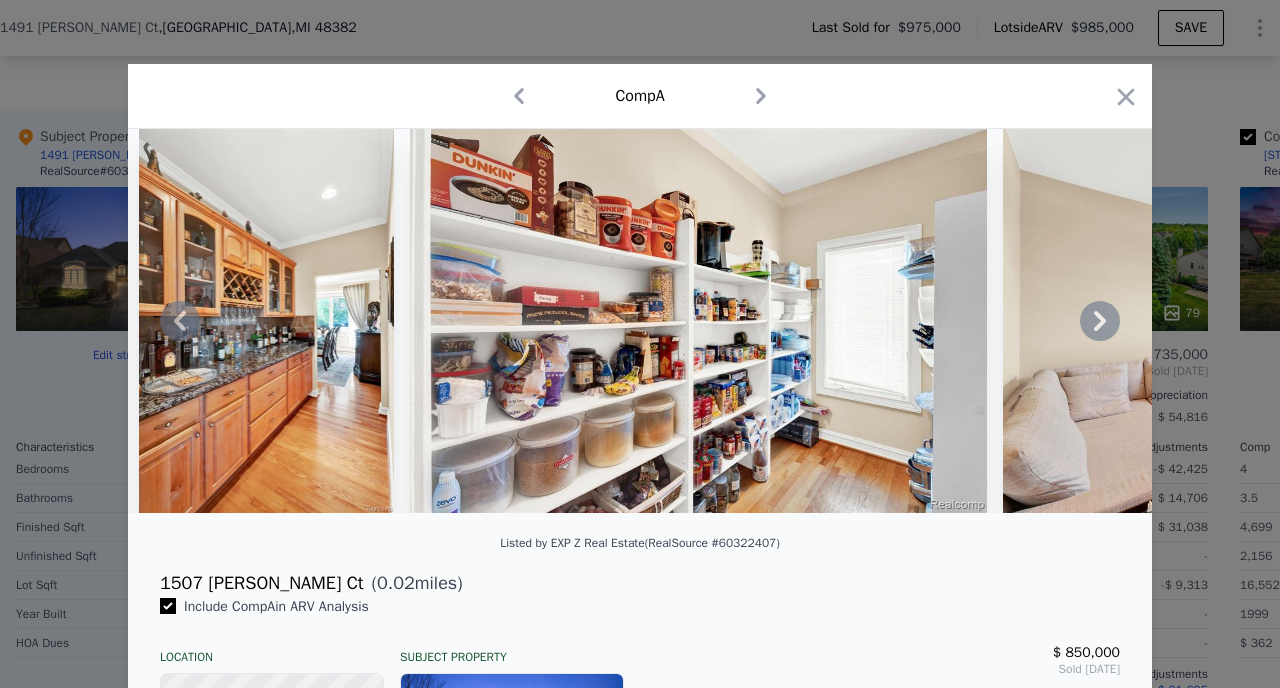 click 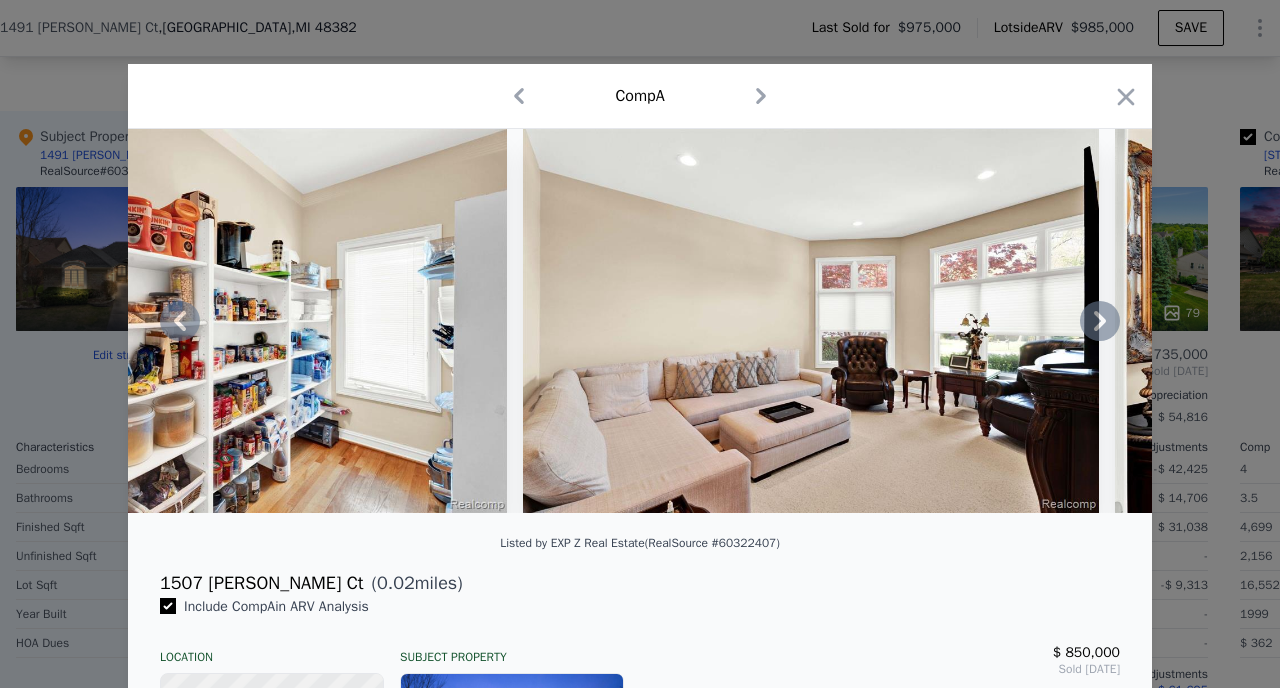 click 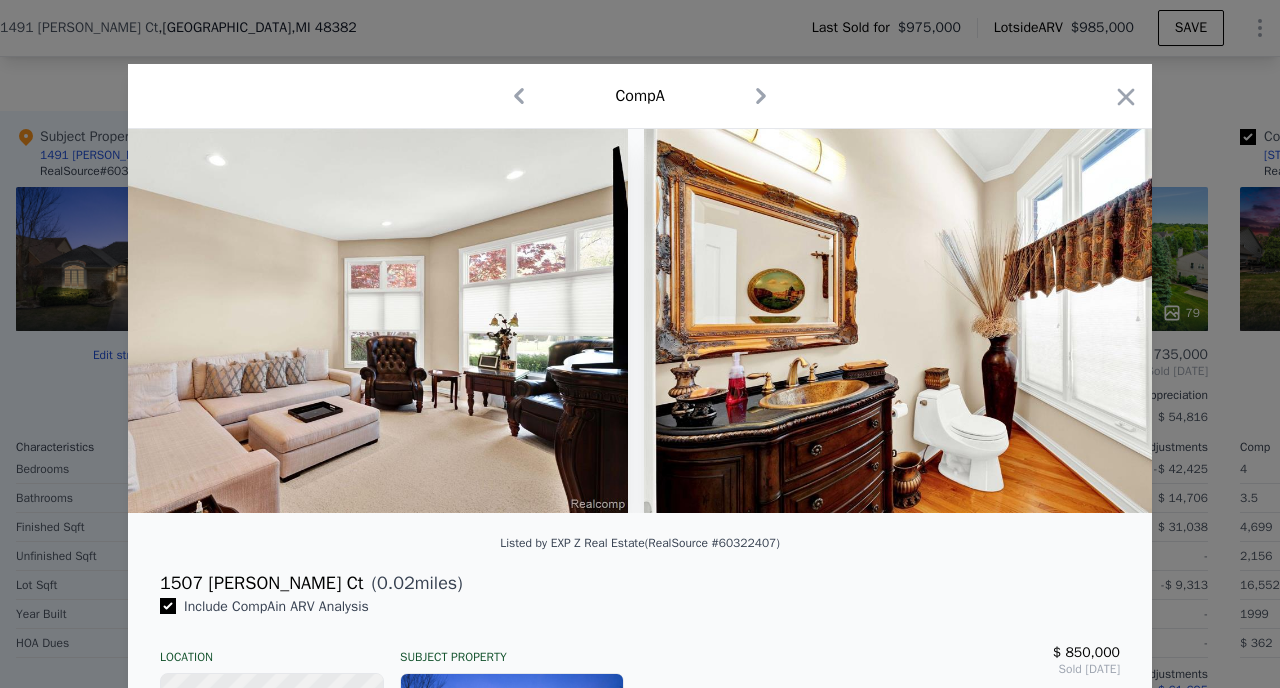 scroll, scrollTop: 0, scrollLeft: 12480, axis: horizontal 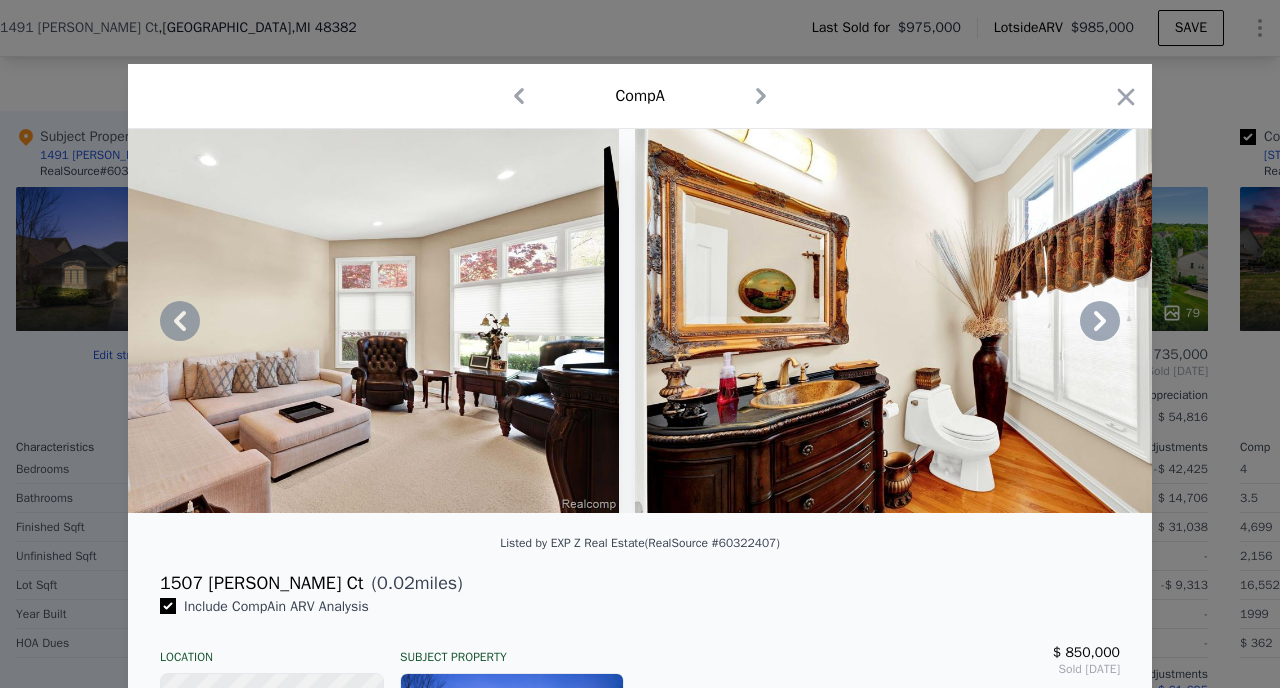 click 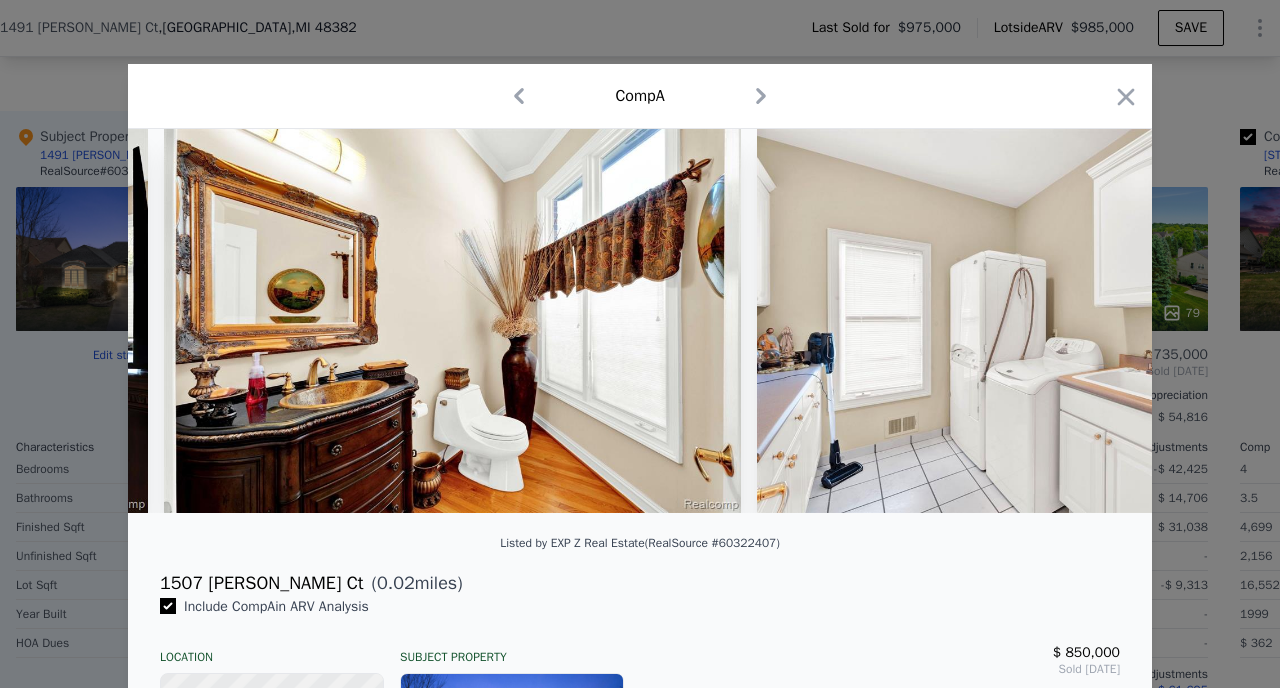 scroll, scrollTop: 0, scrollLeft: 12960, axis: horizontal 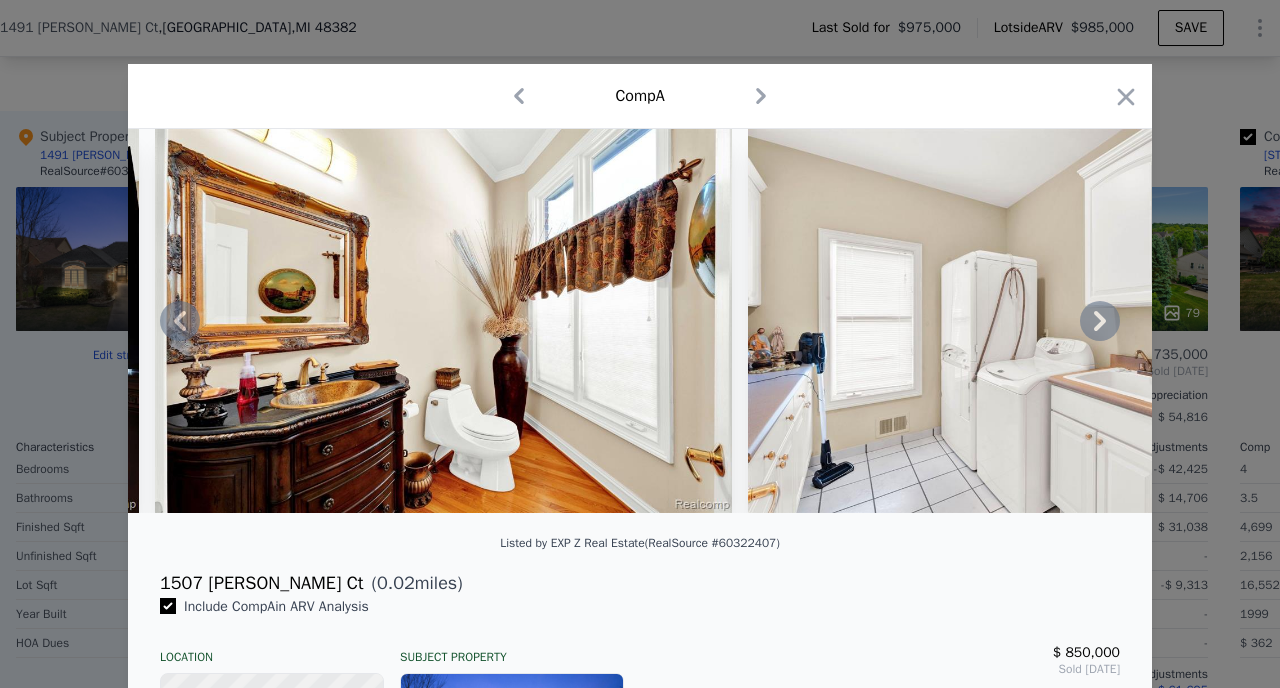 click 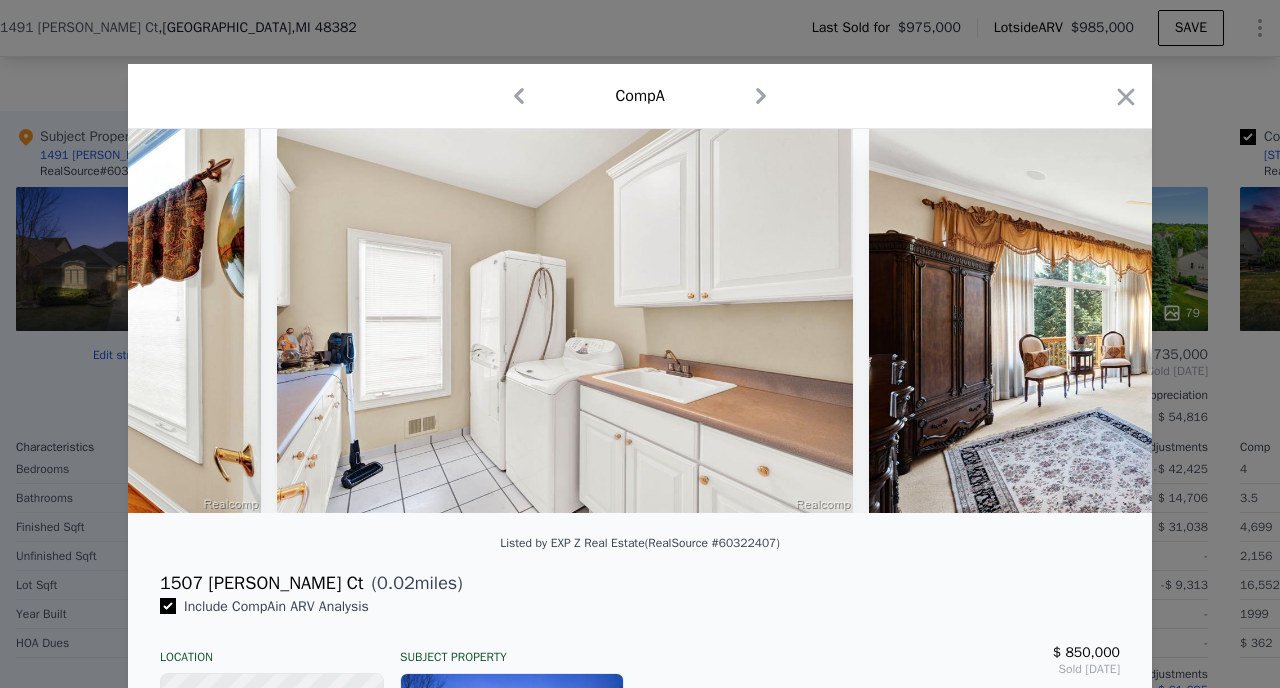 scroll, scrollTop: 0, scrollLeft: 13440, axis: horizontal 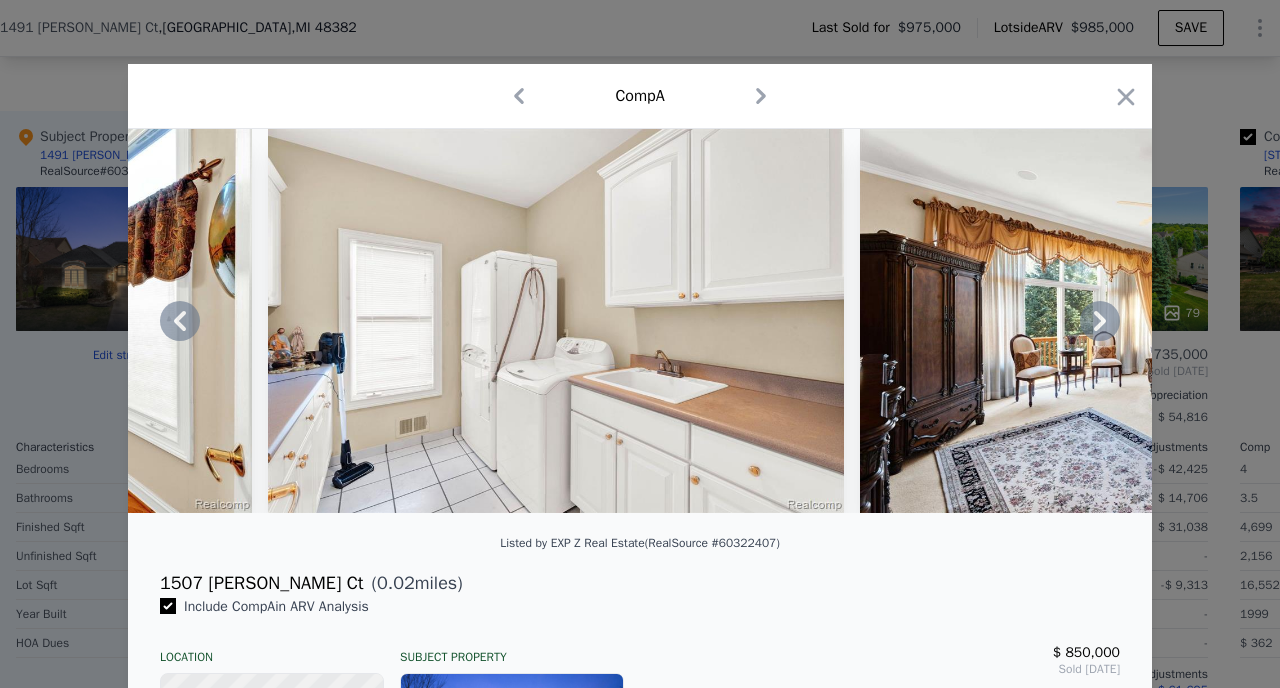 click 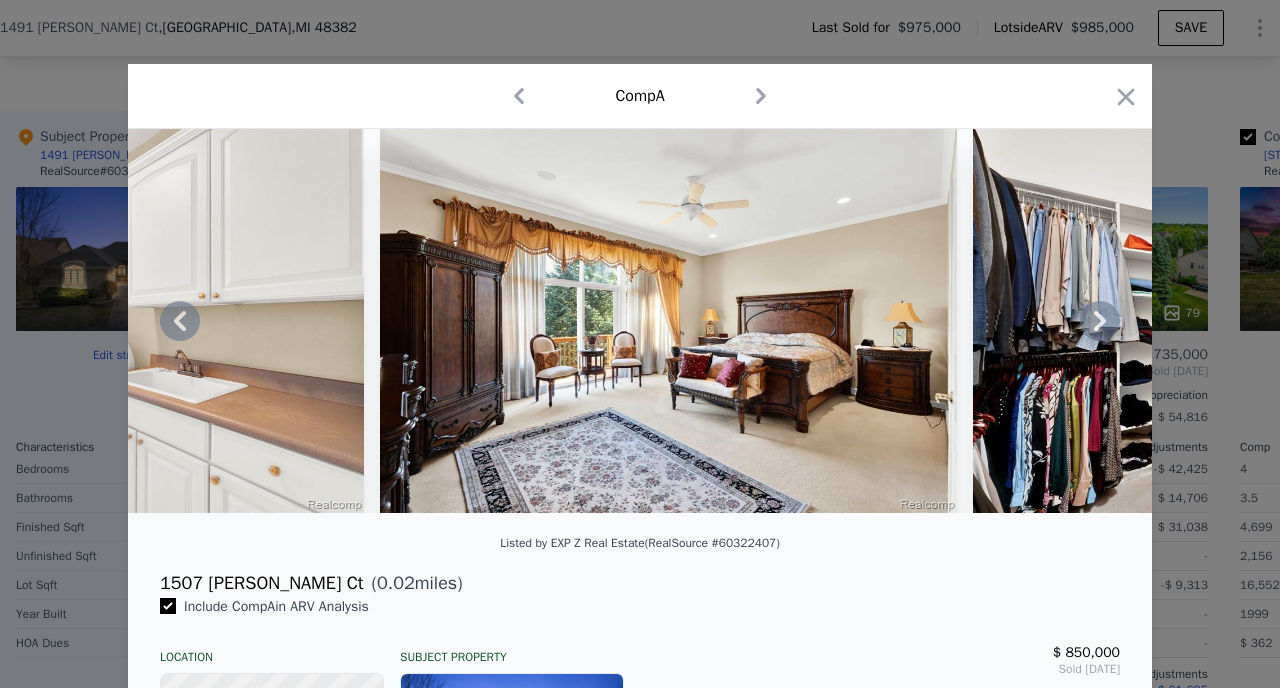 click 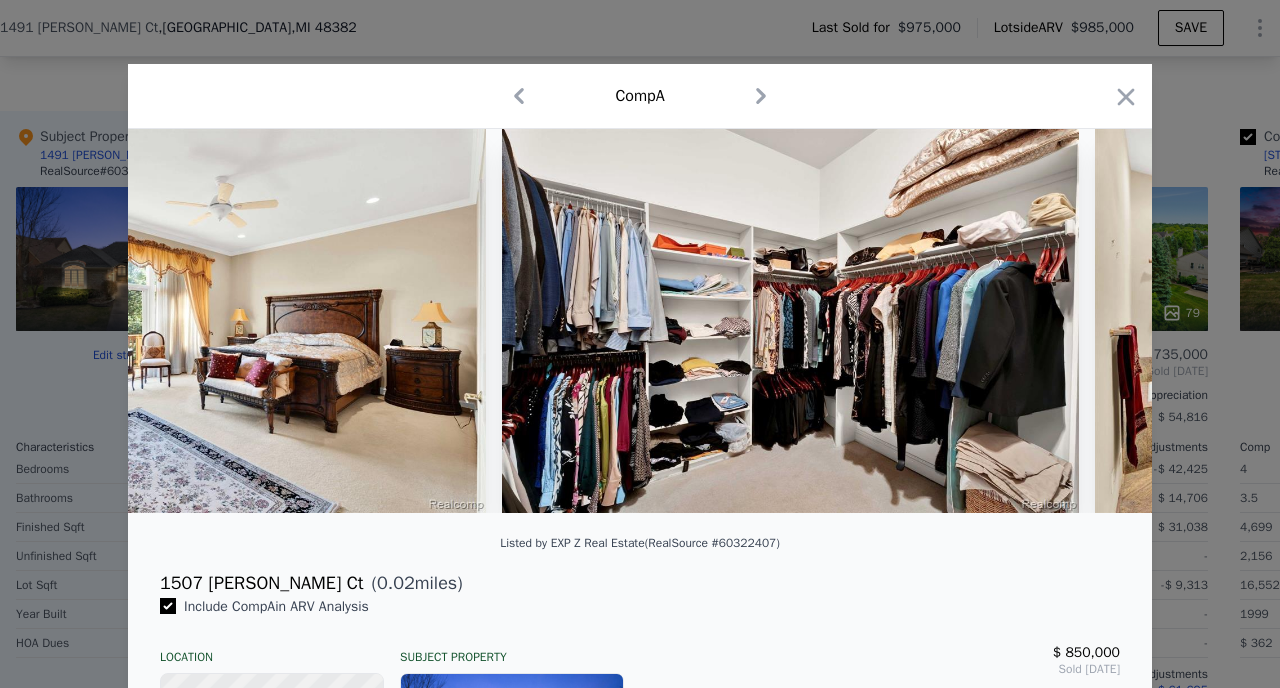 scroll, scrollTop: 0, scrollLeft: 14400, axis: horizontal 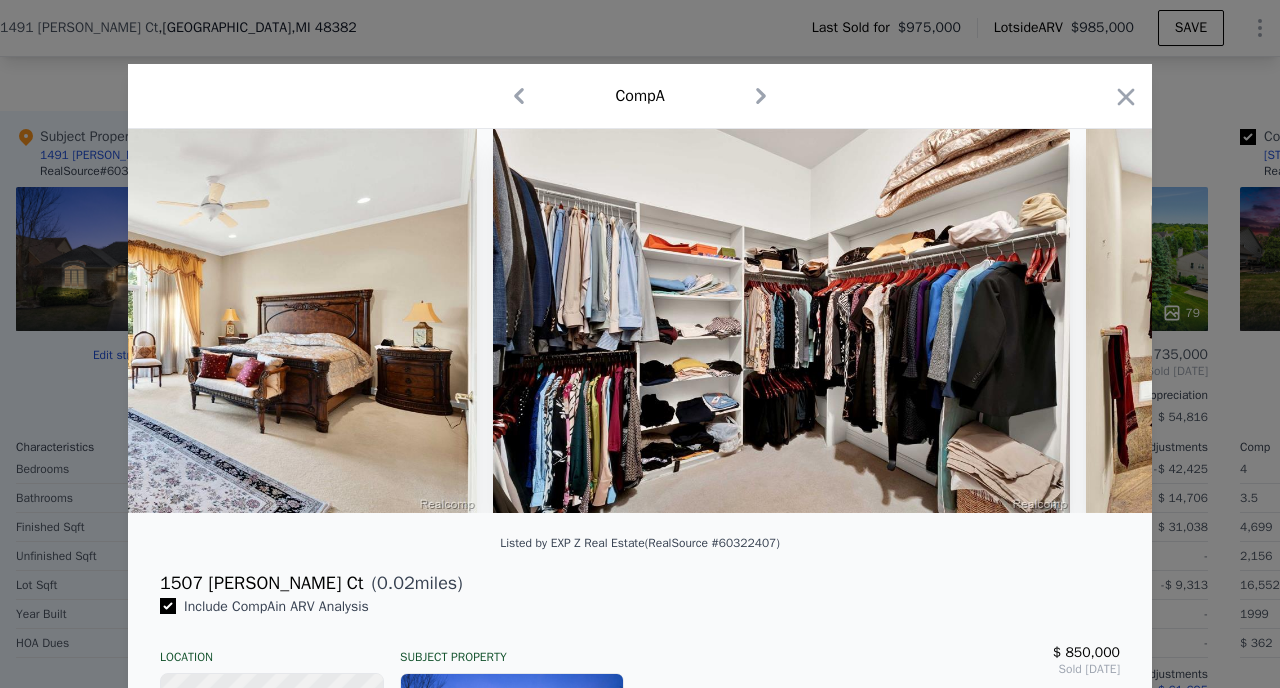 click at bounding box center [640, 321] 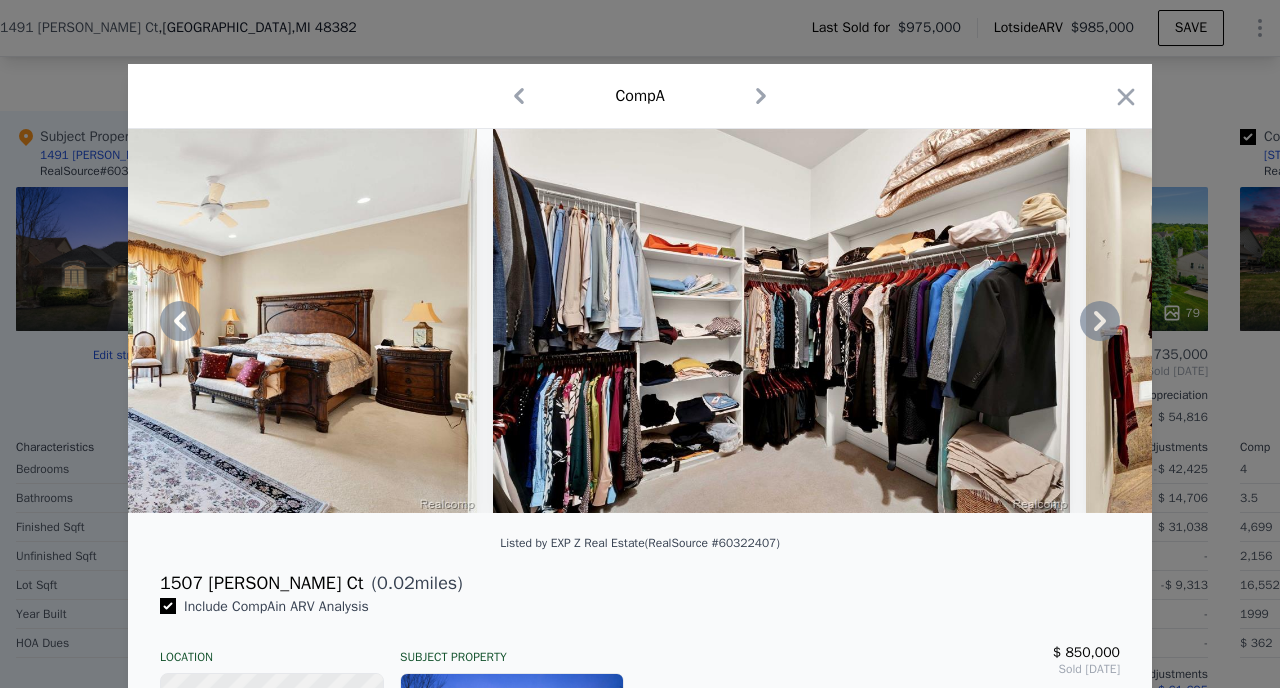 click 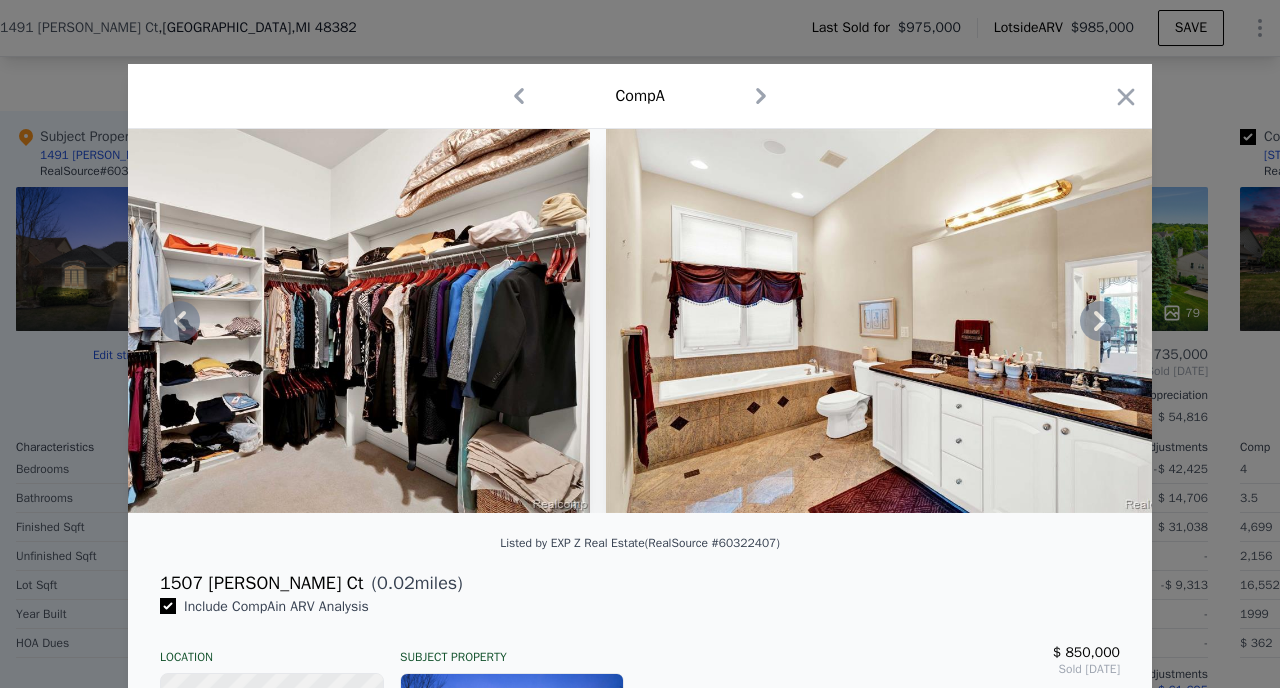 click 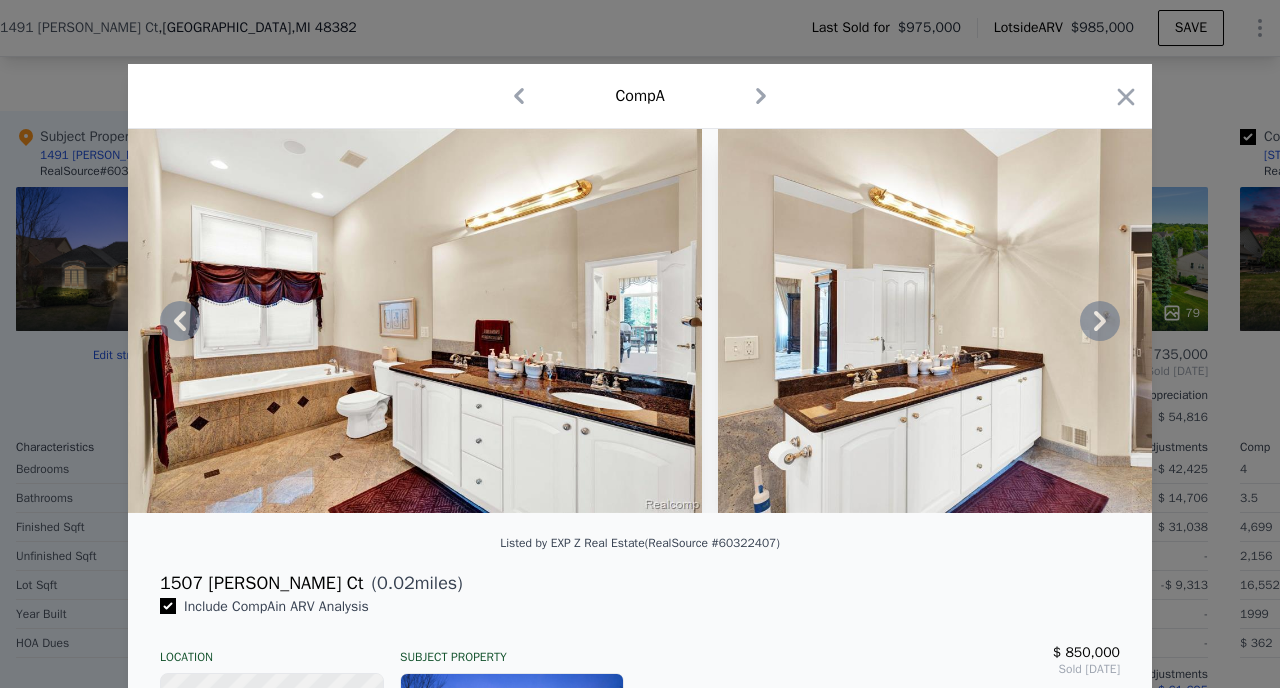 click 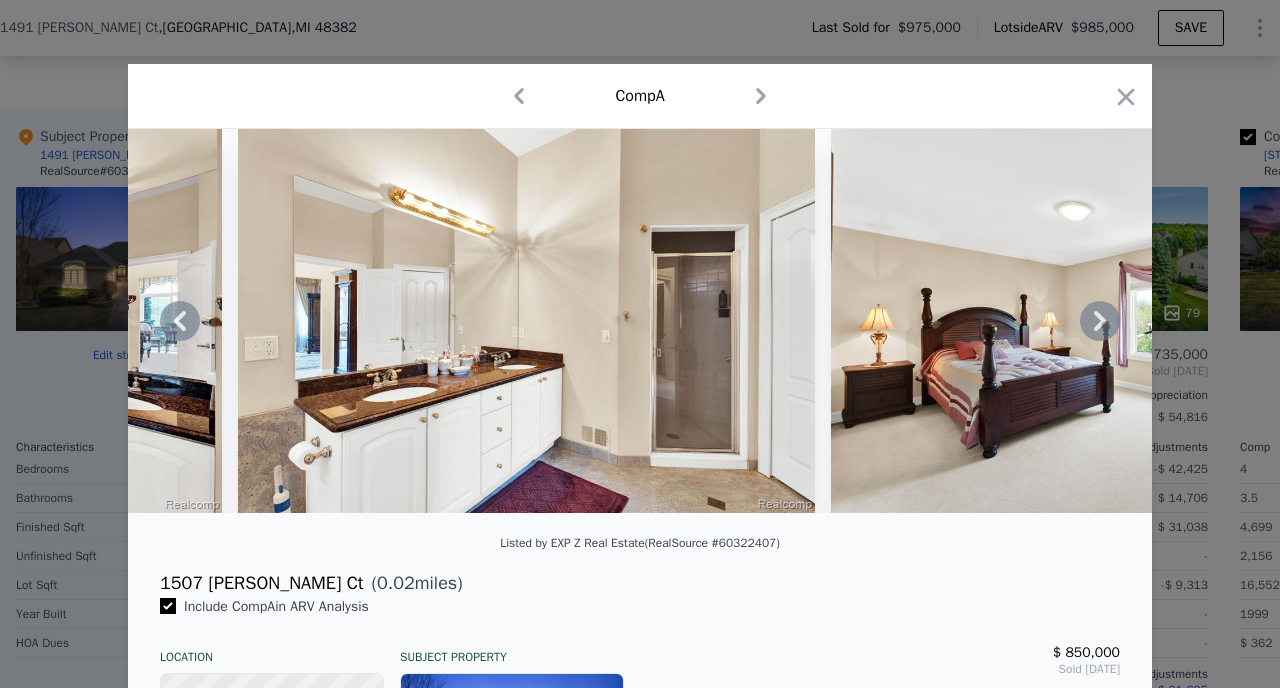 click 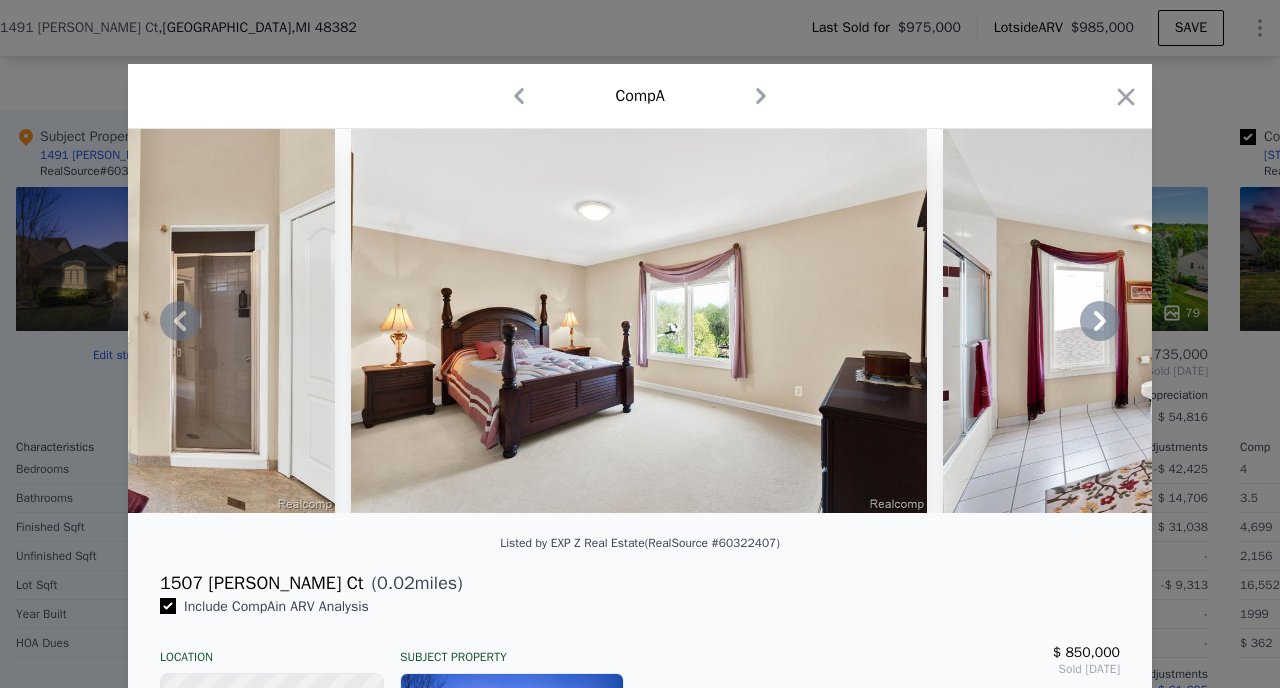 click 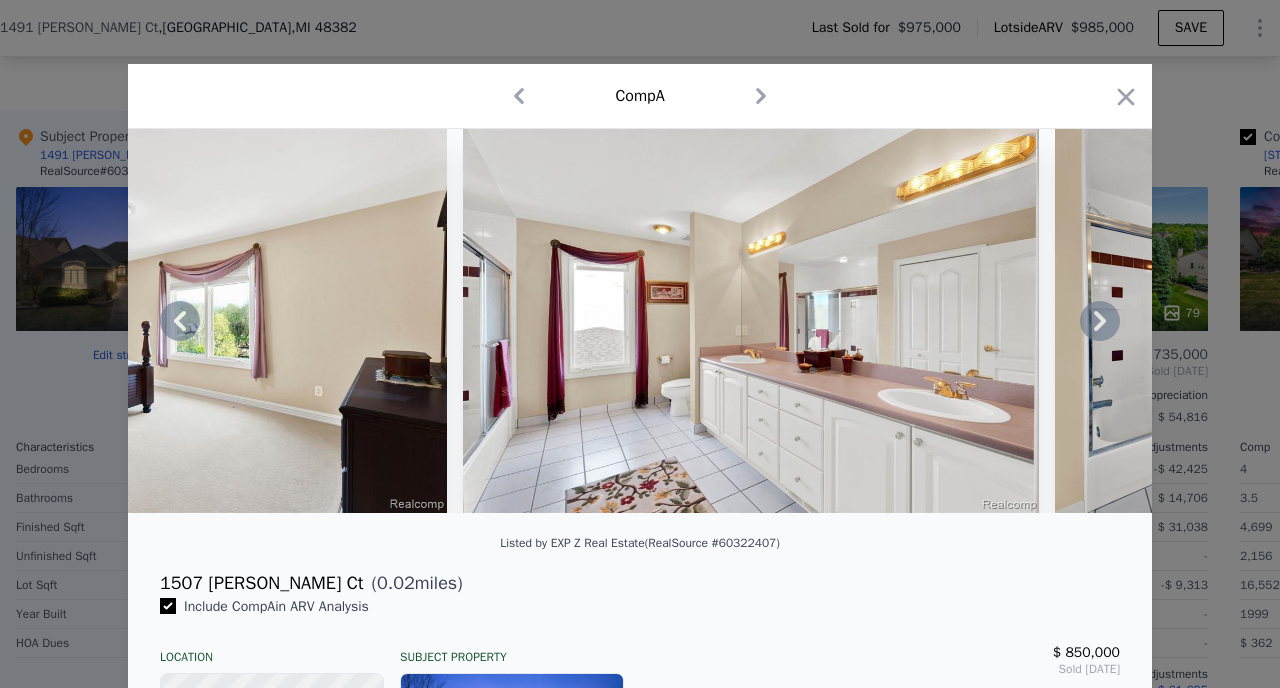 click 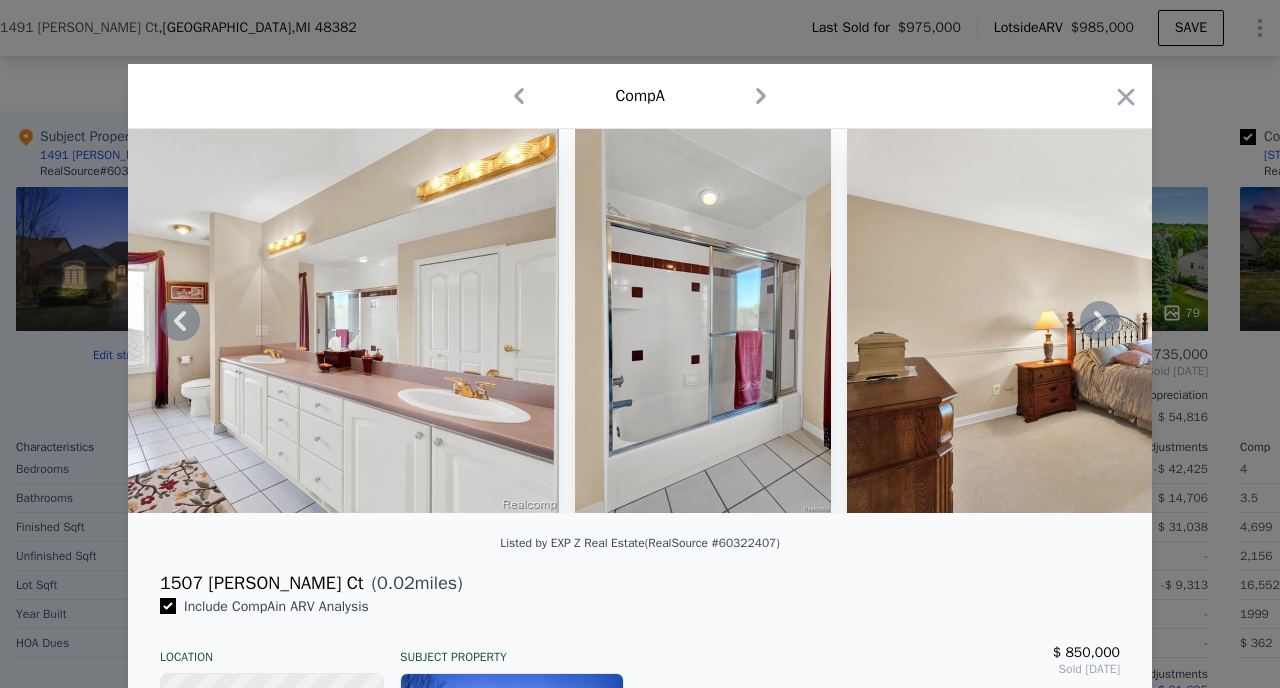 click 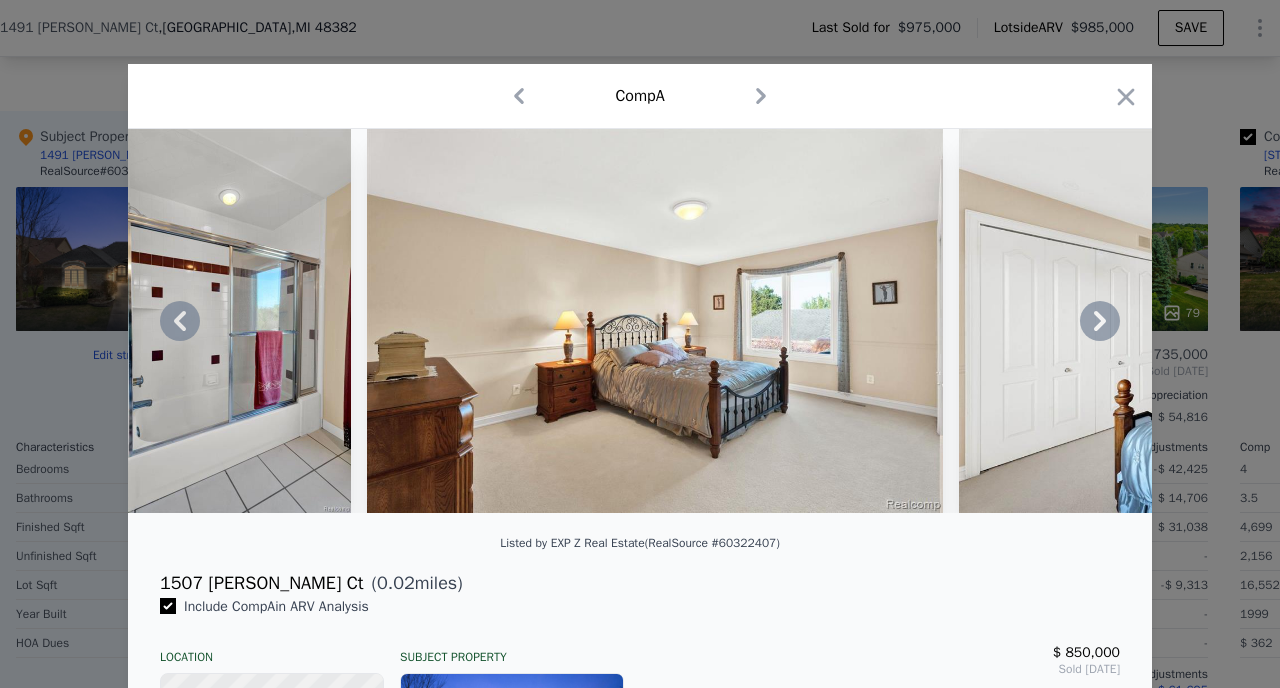 click 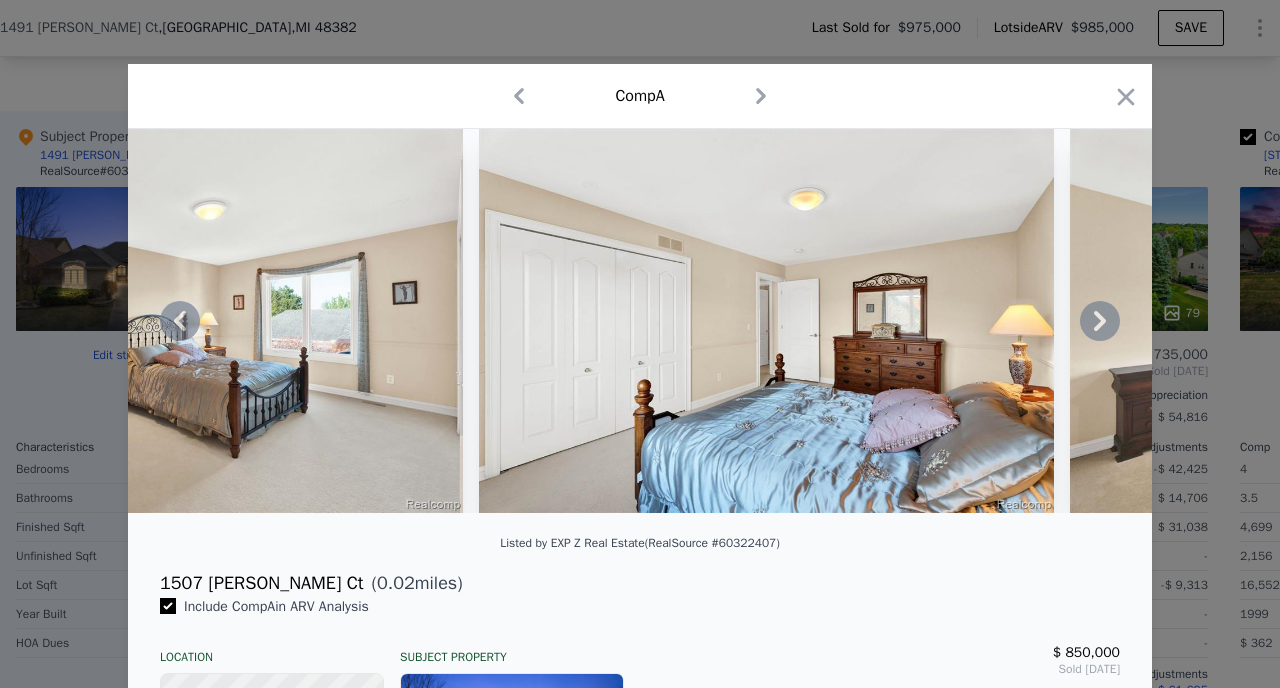 click 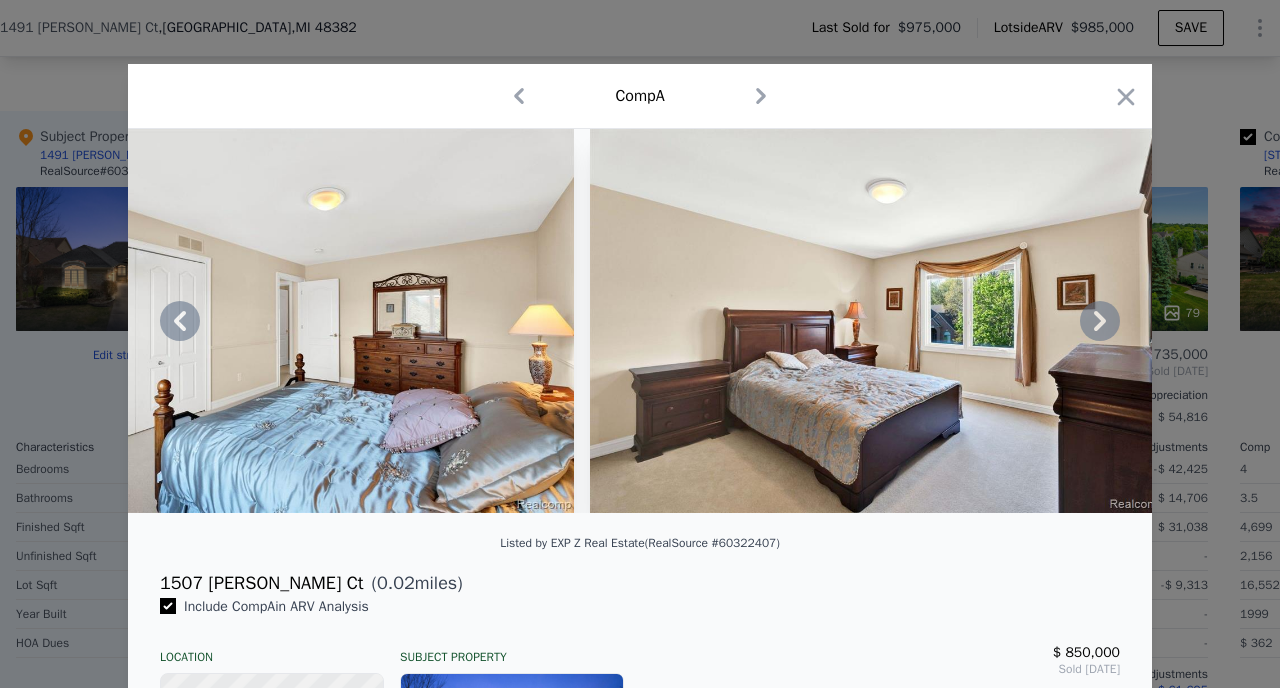 click 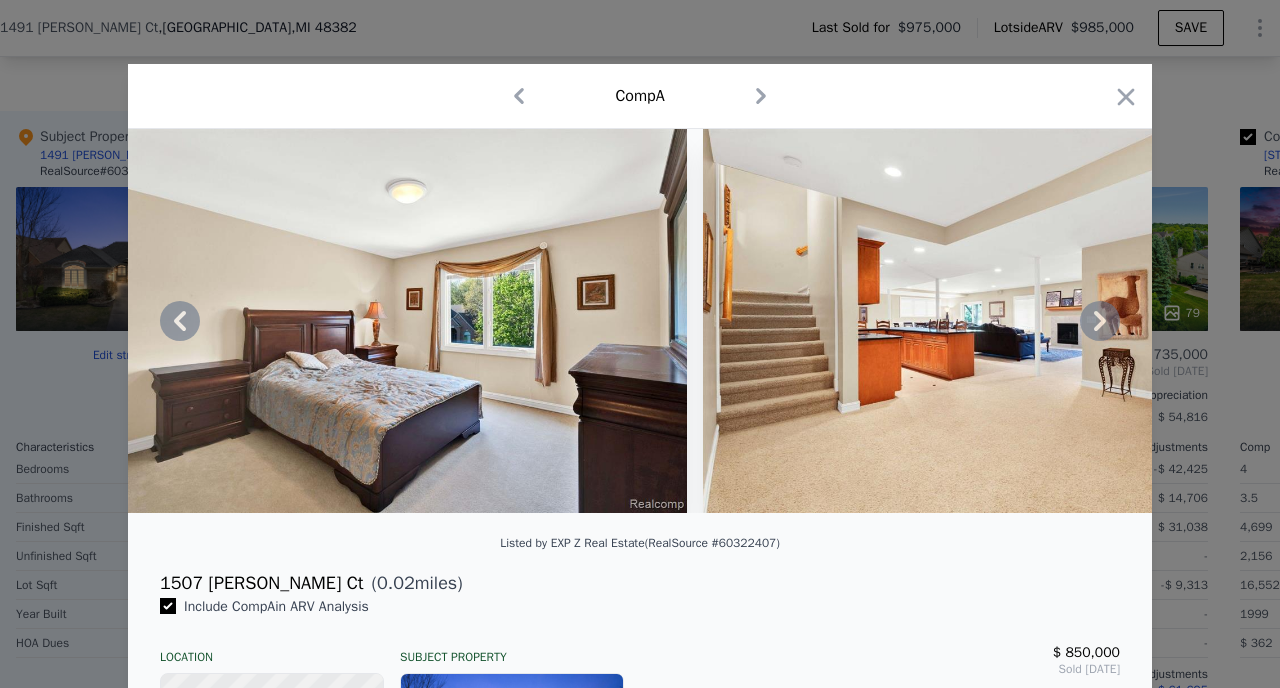 click 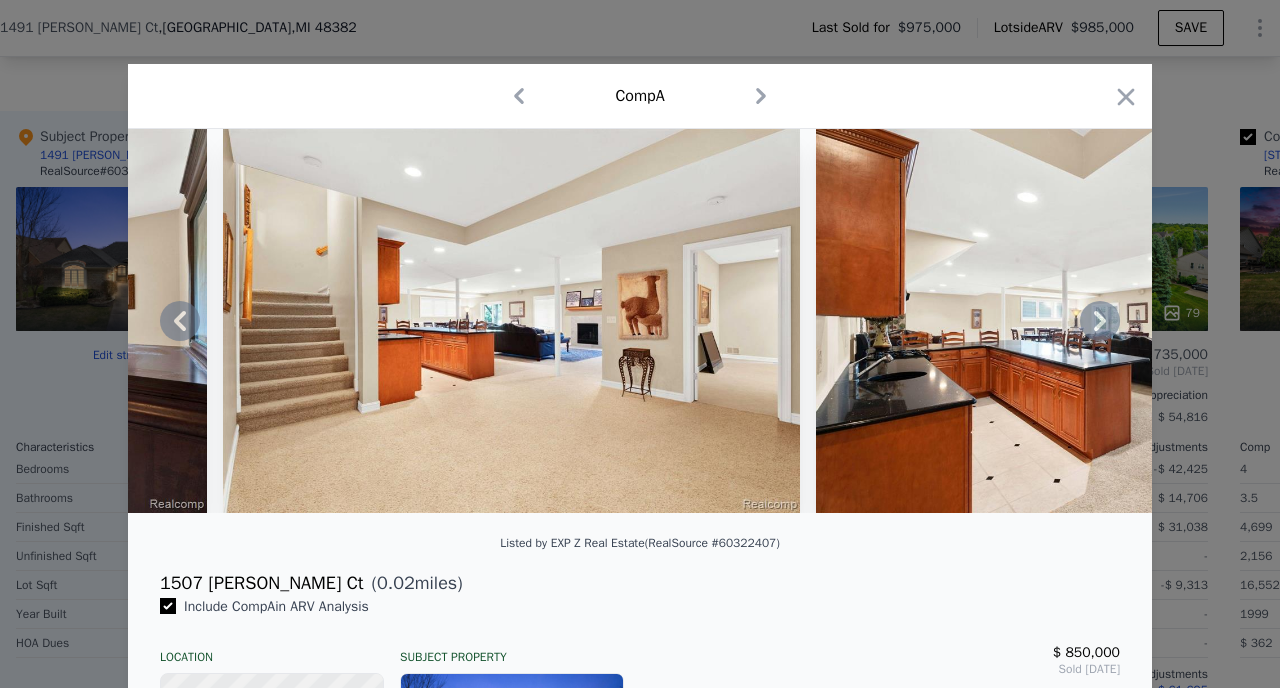 click 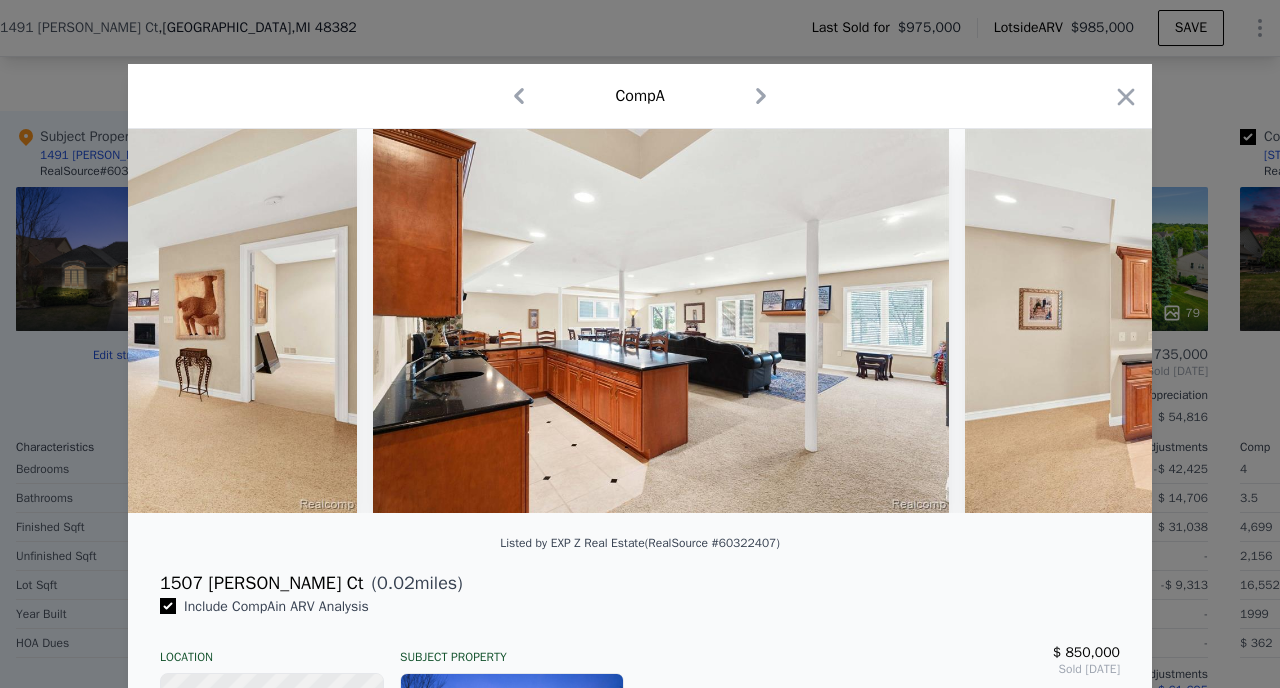 scroll, scrollTop: 0, scrollLeft: 20160, axis: horizontal 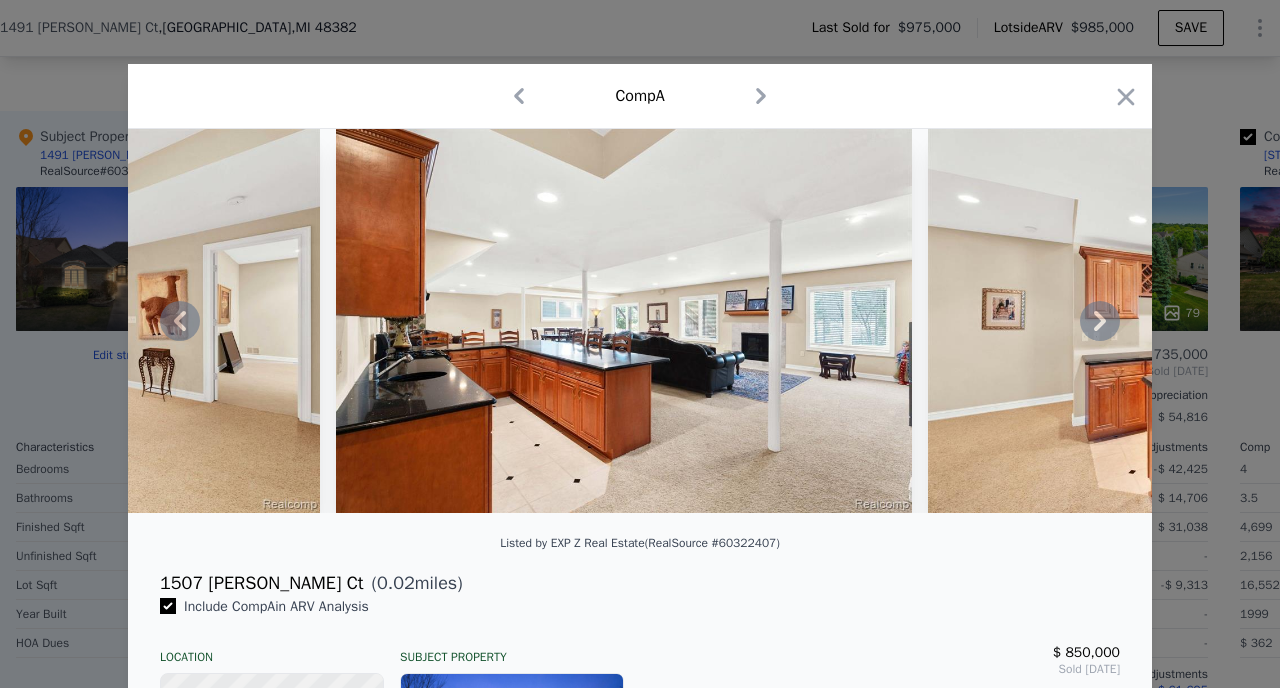 click 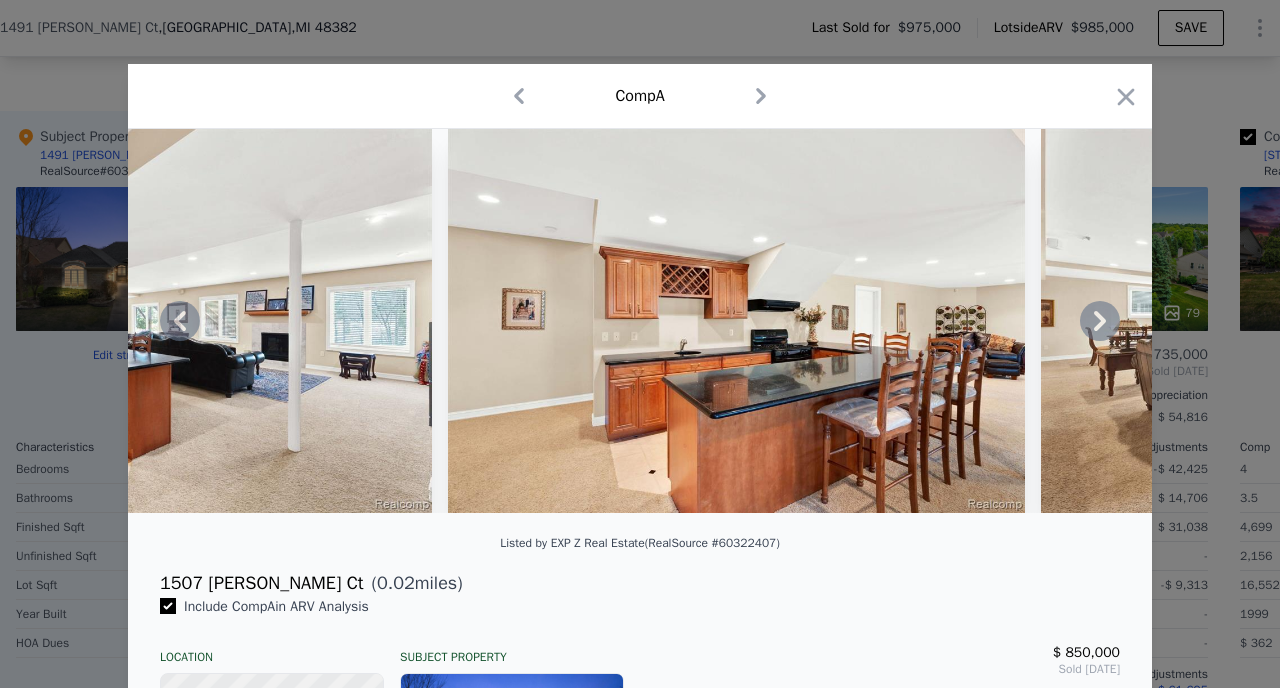 click 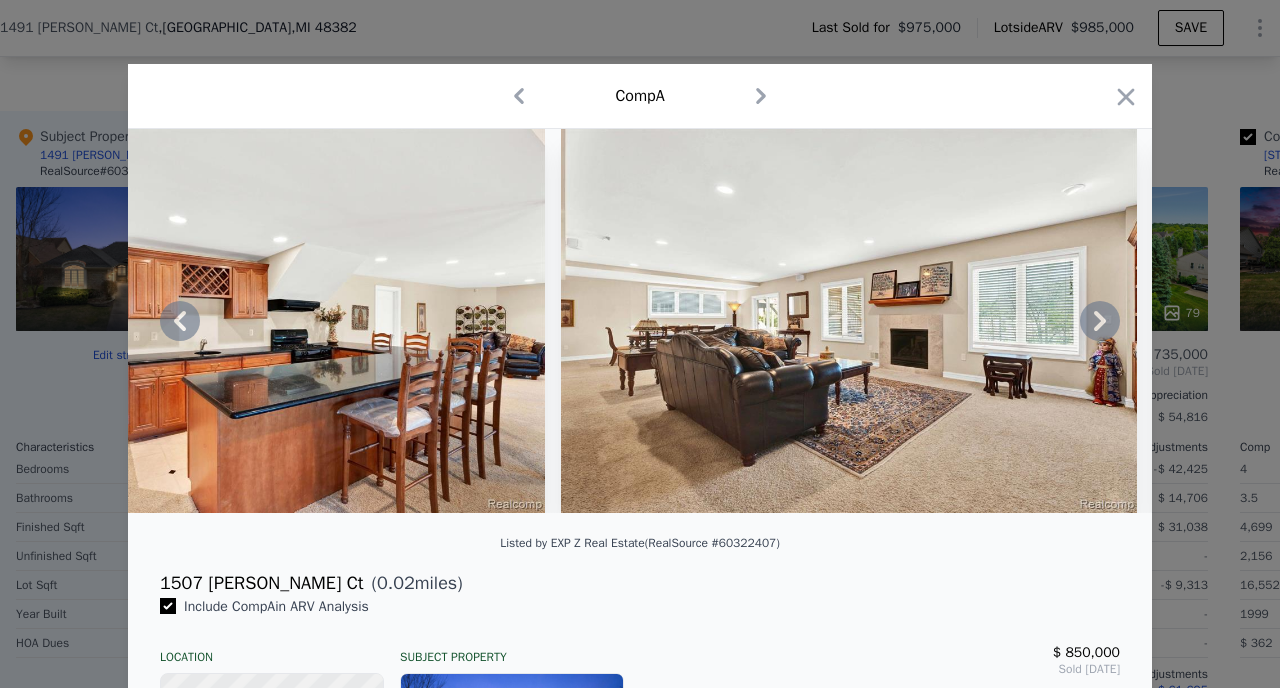 click 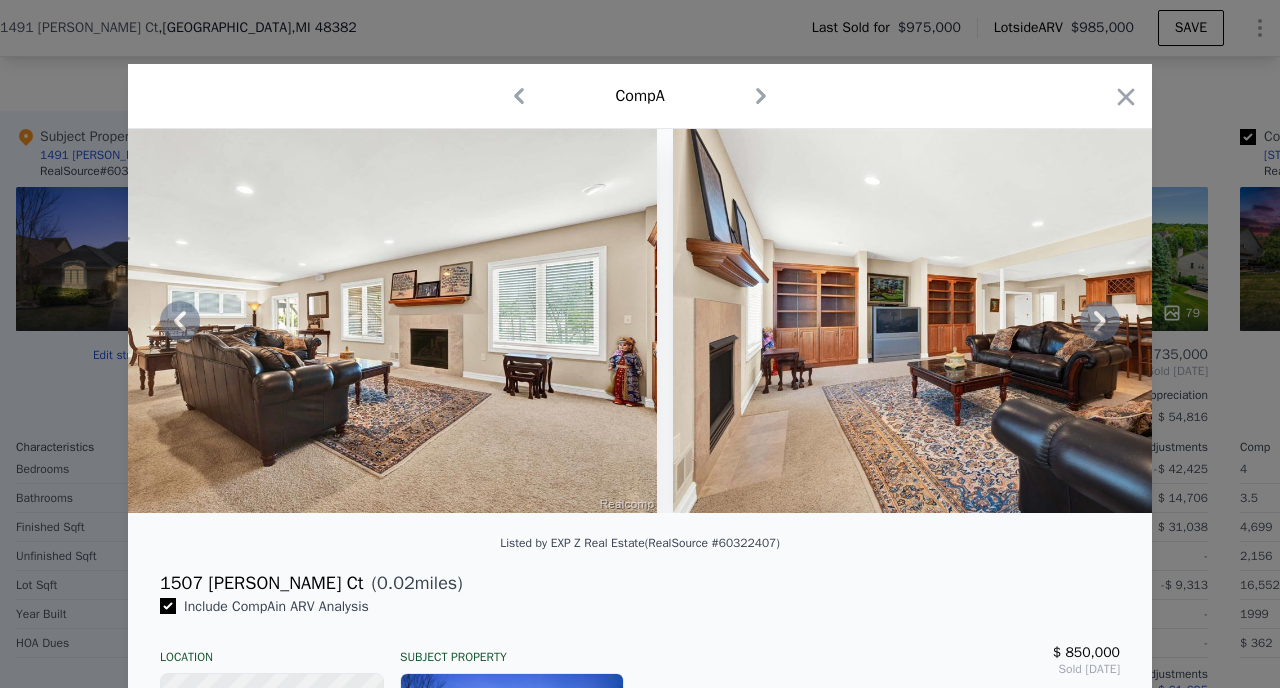 click 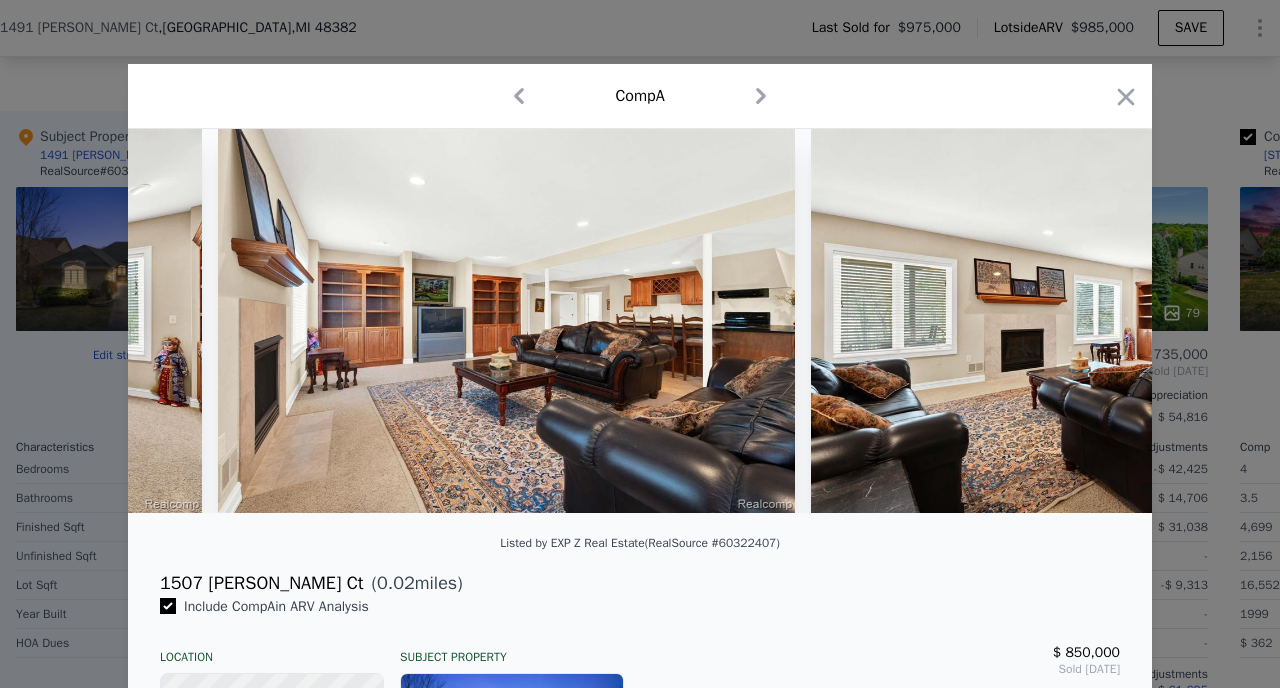 scroll, scrollTop: 0, scrollLeft: 22080, axis: horizontal 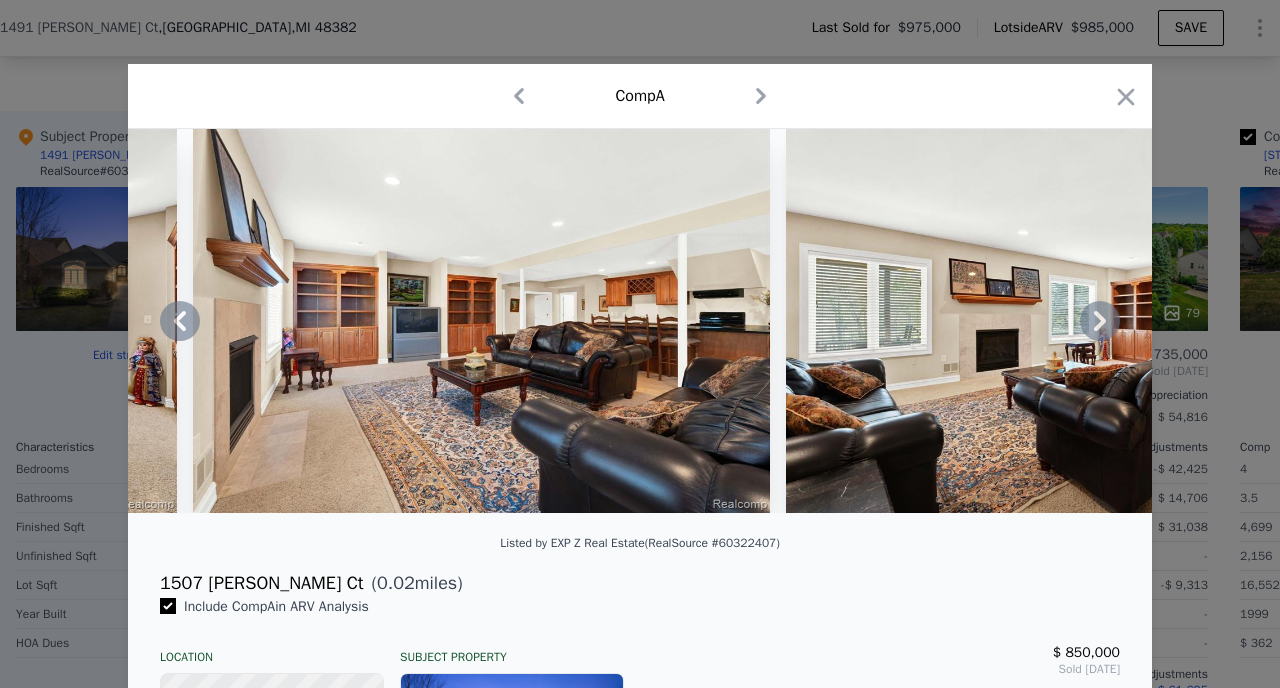 click at bounding box center [640, 321] 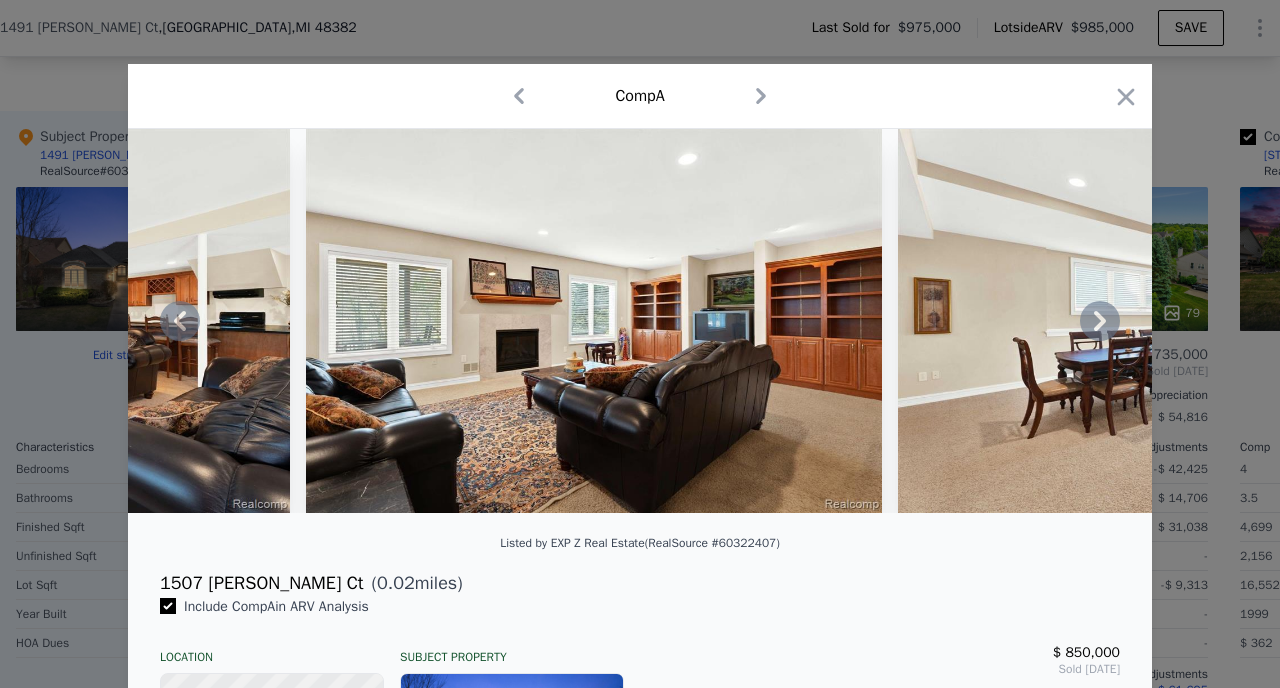 click 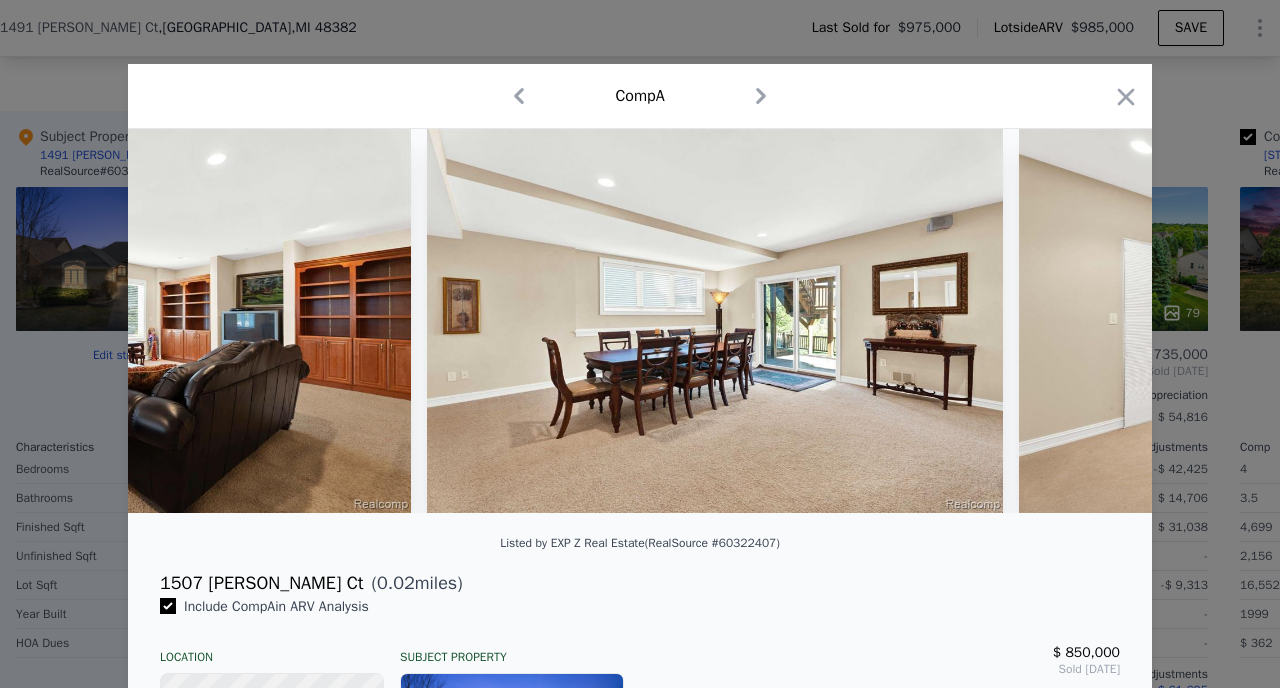 scroll, scrollTop: 0, scrollLeft: 23040, axis: horizontal 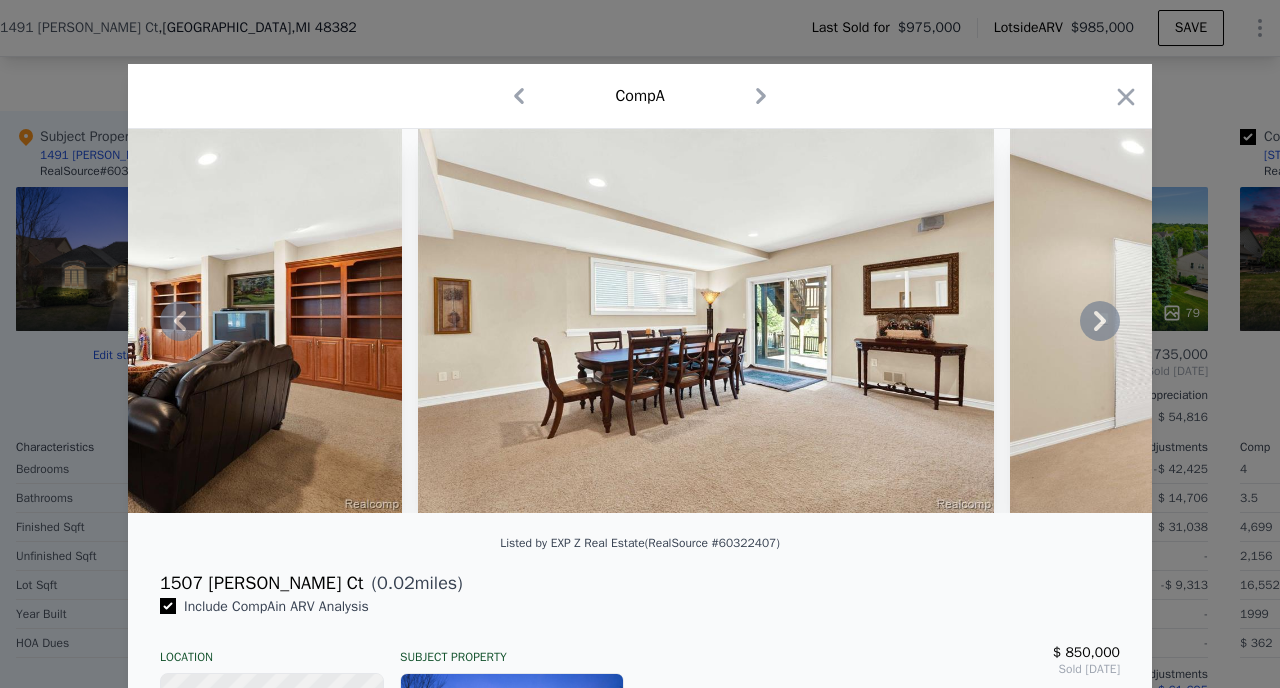 click at bounding box center [640, 321] 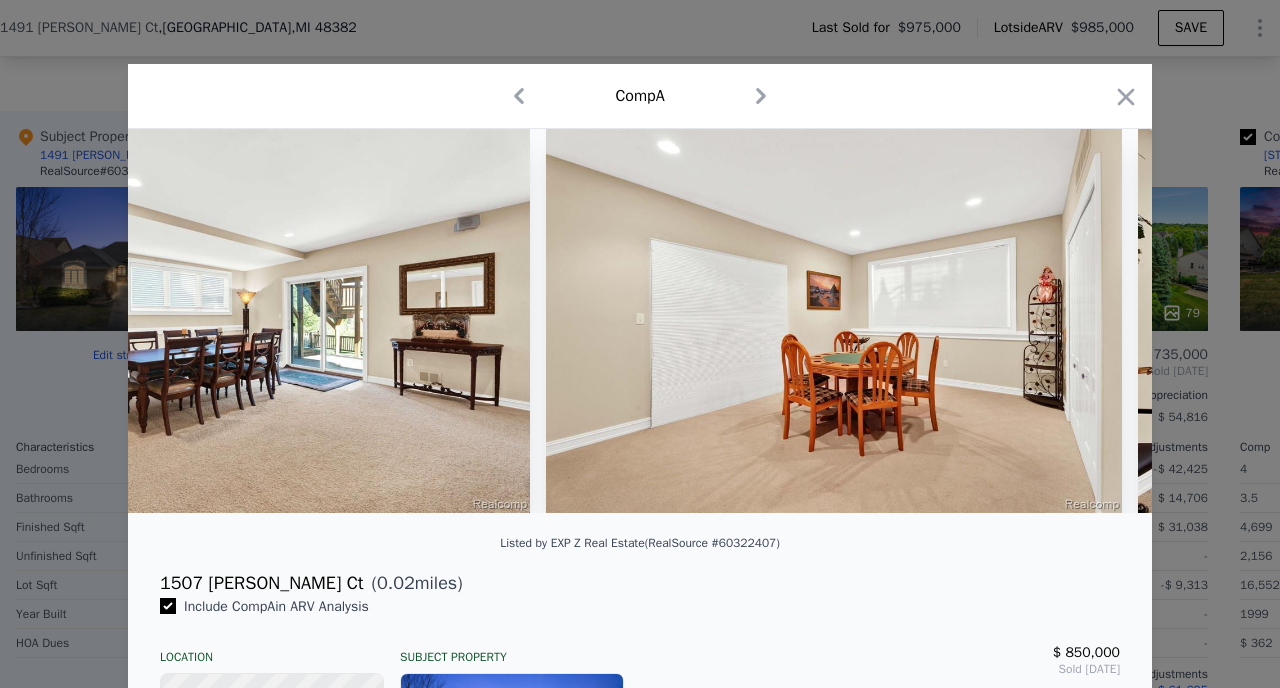 scroll, scrollTop: 0, scrollLeft: 23520, axis: horizontal 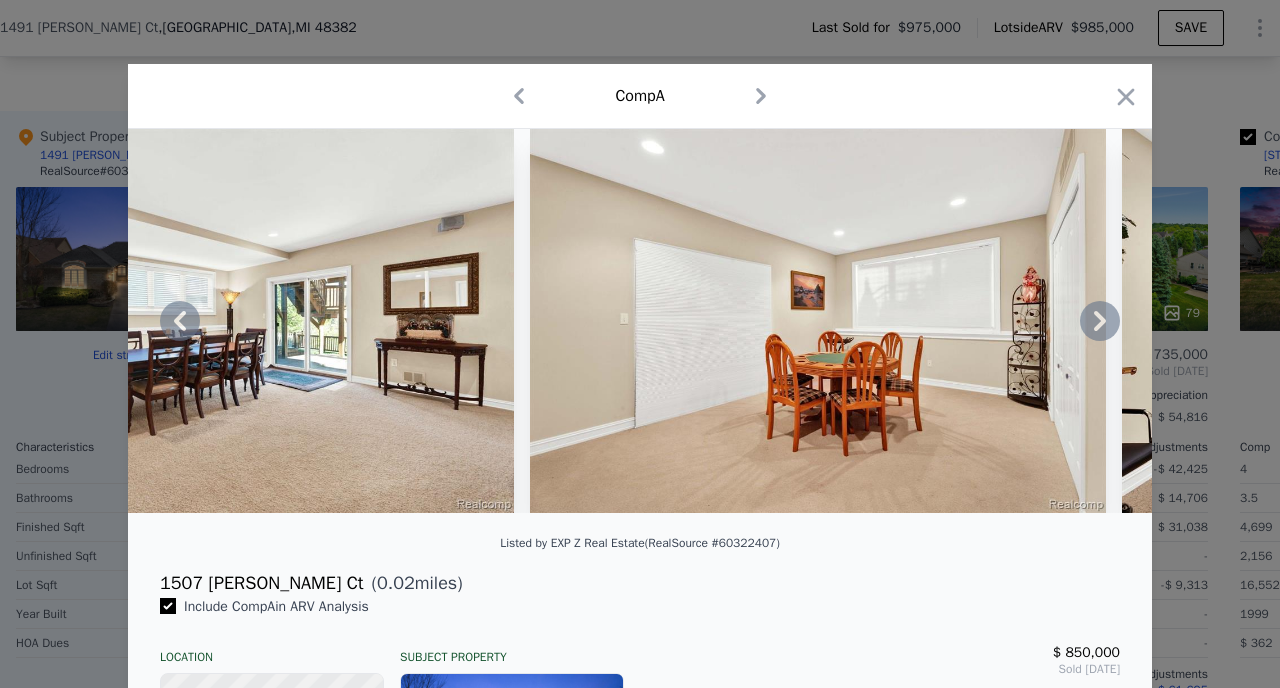 click 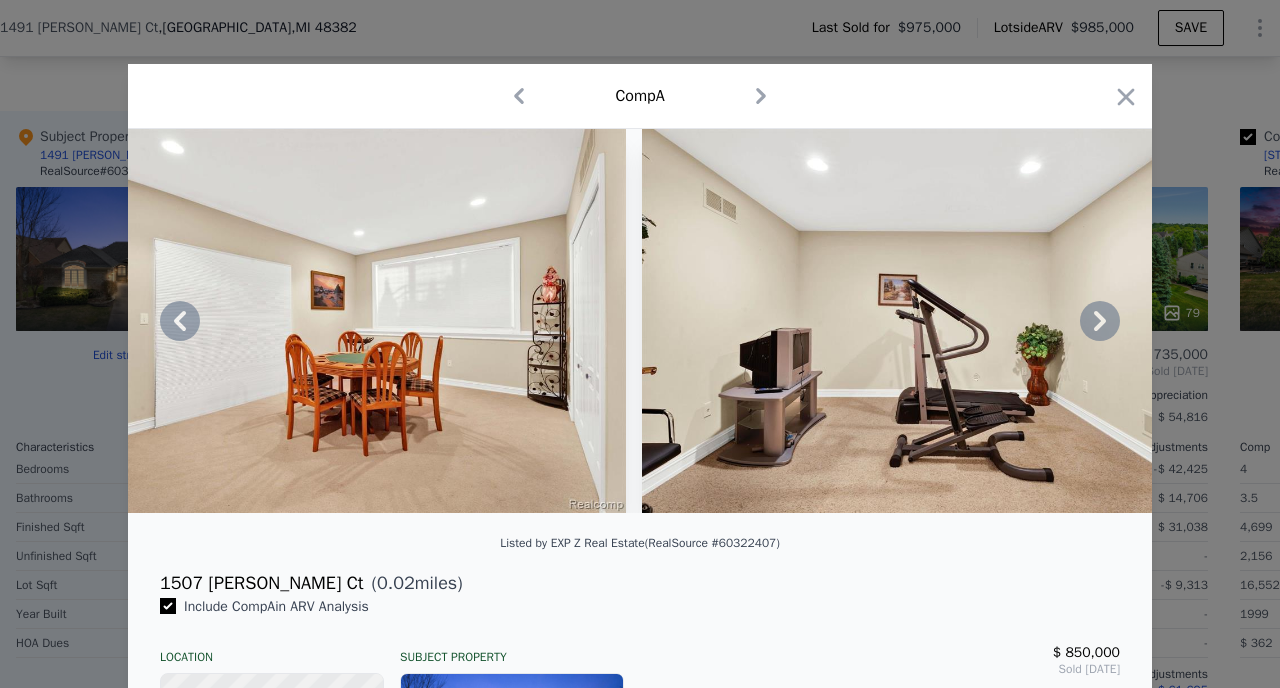 click 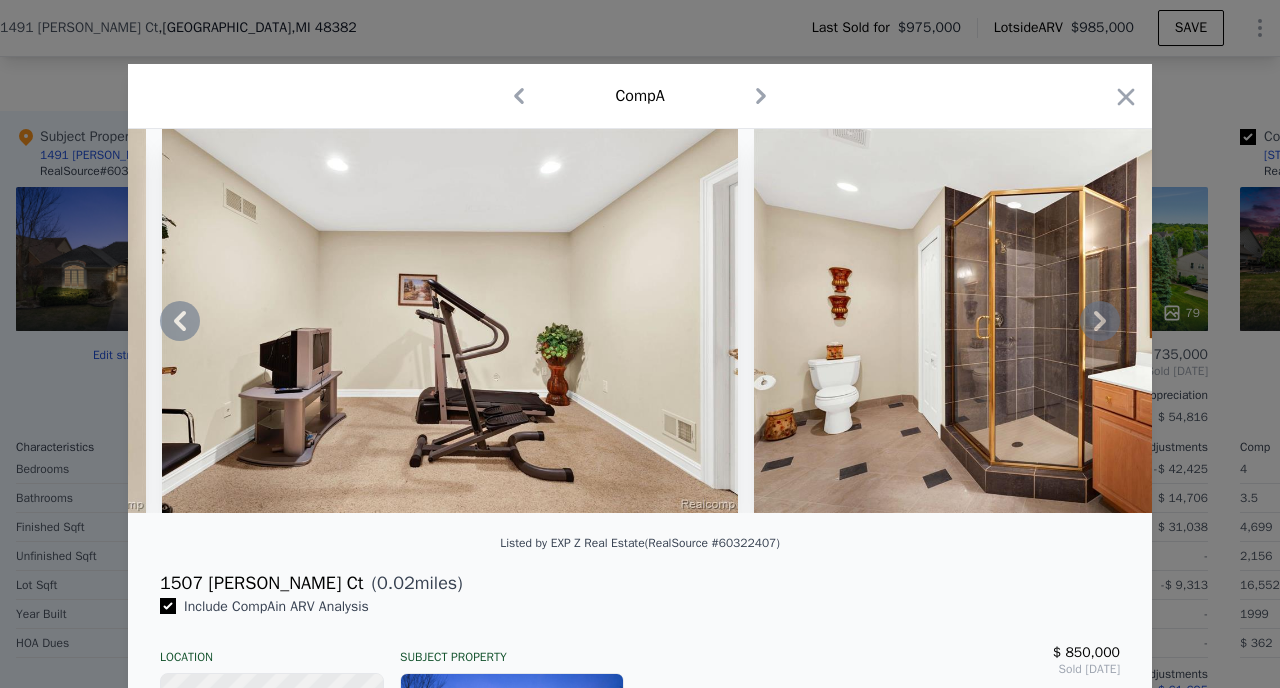 click 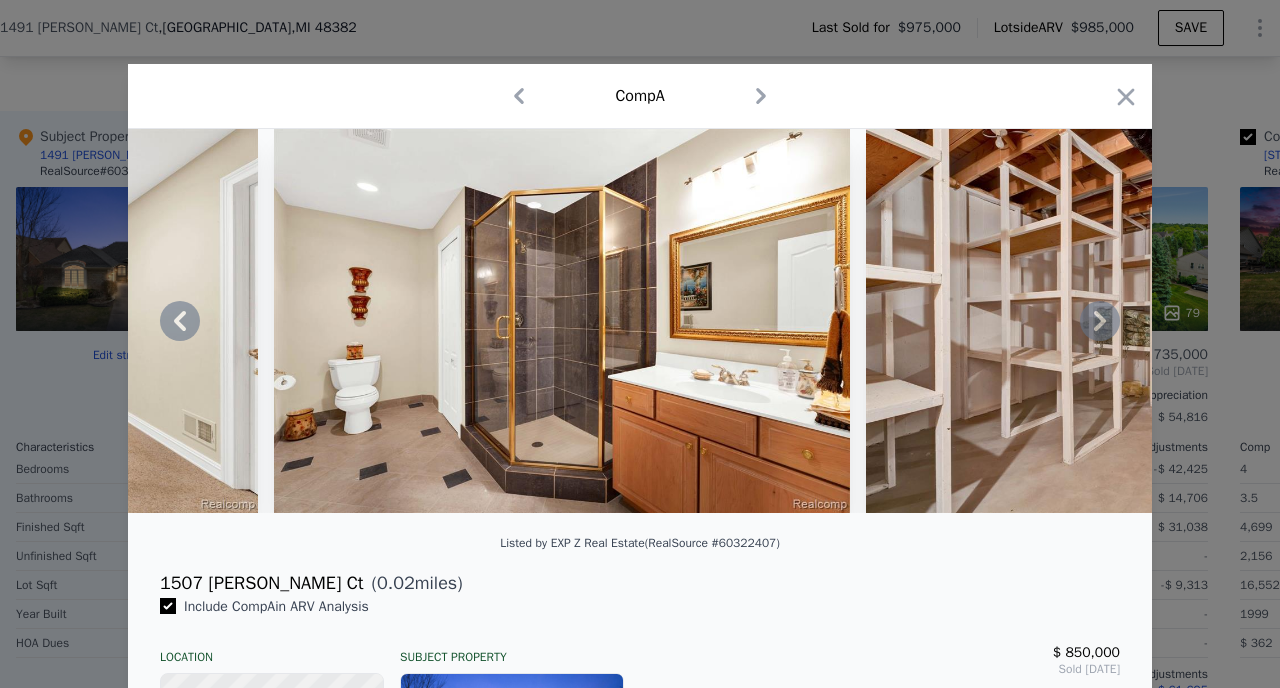 click 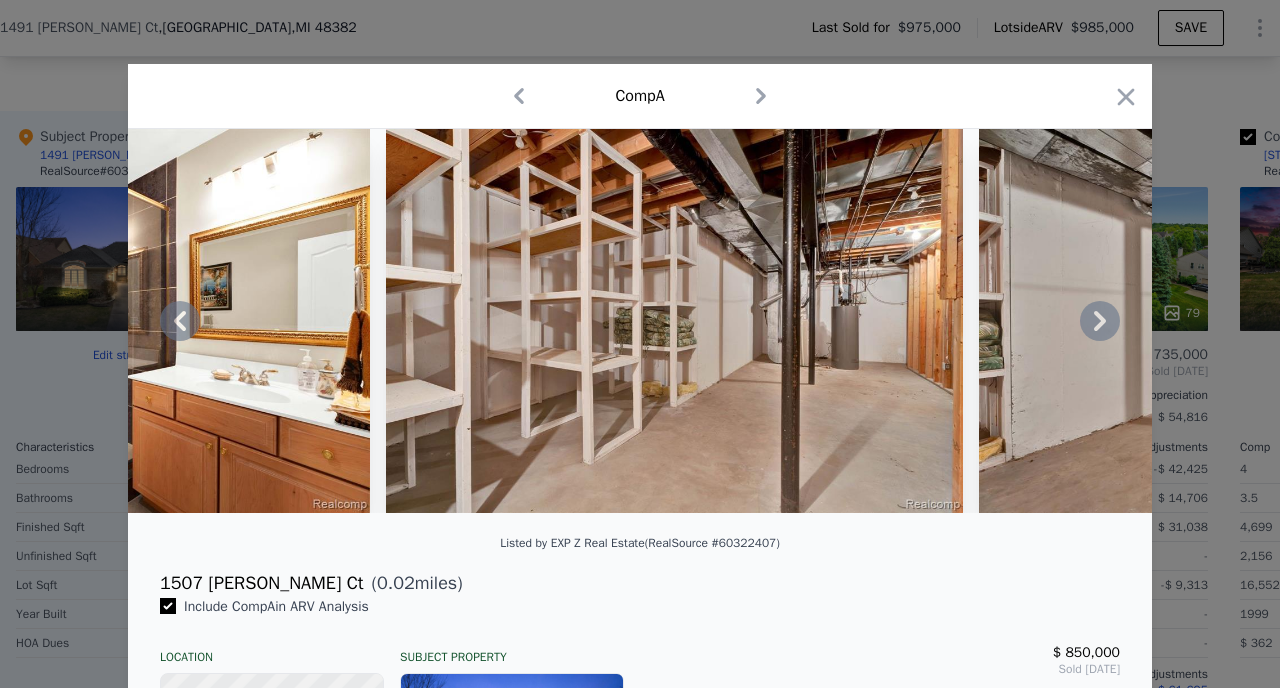 click 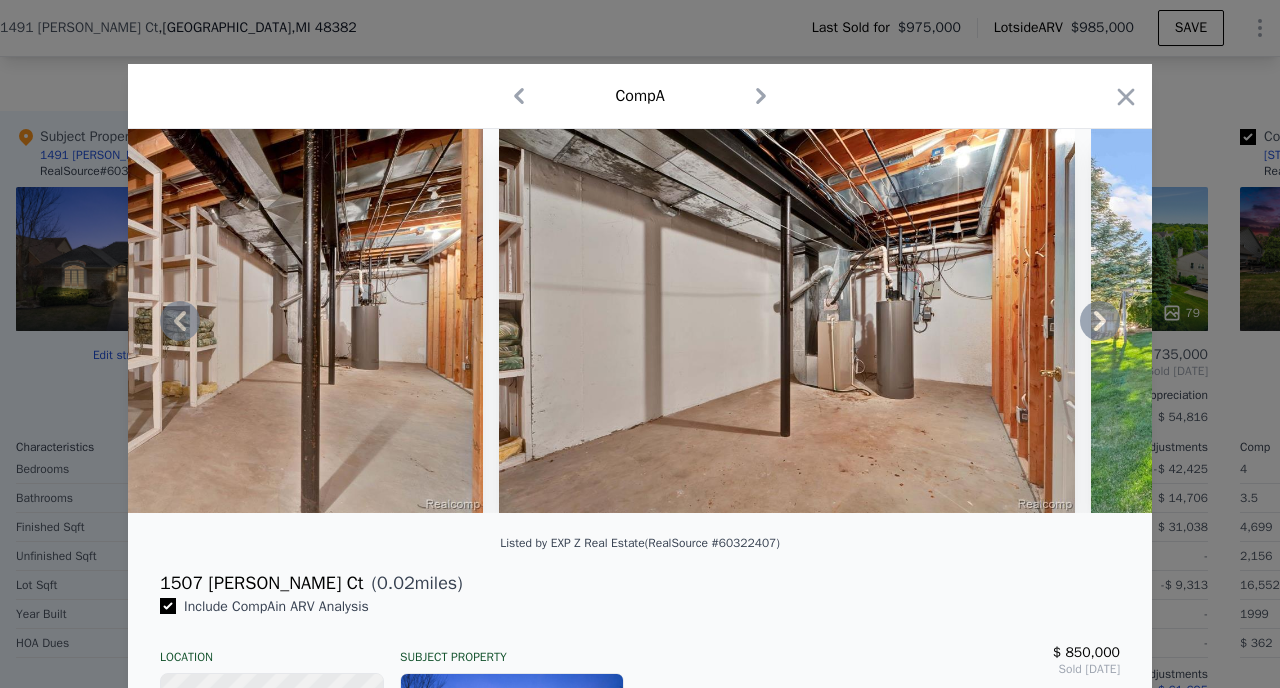 click 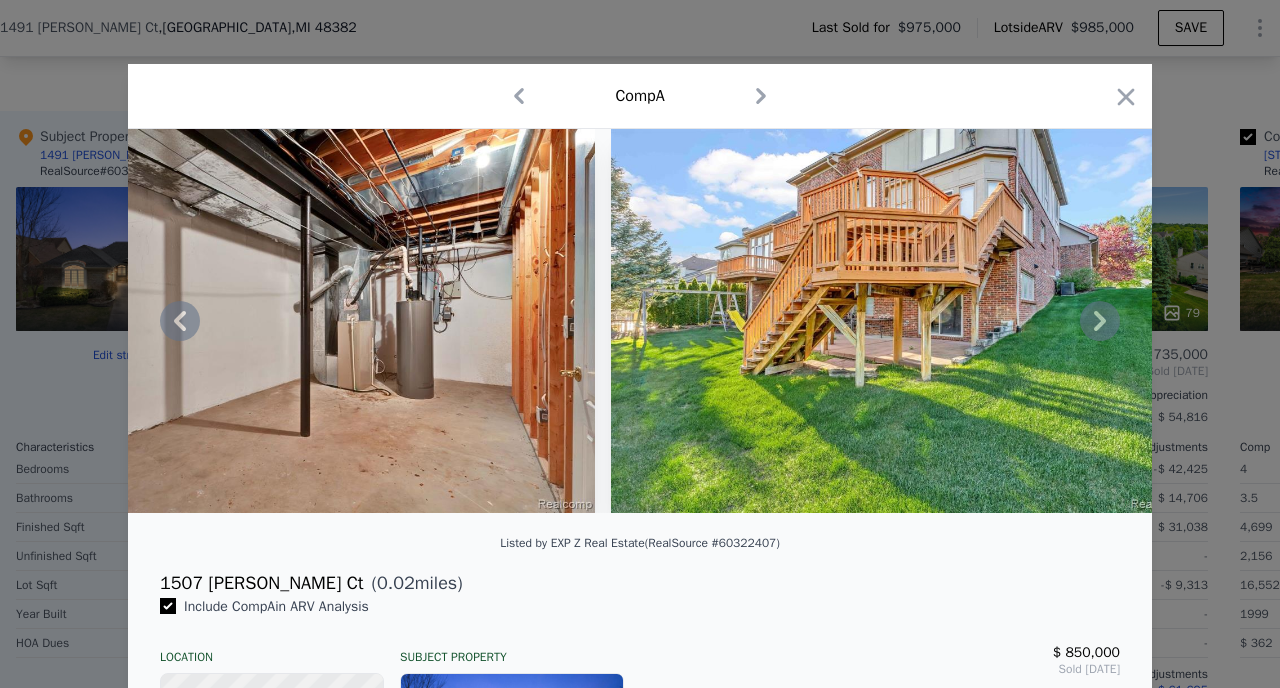 click 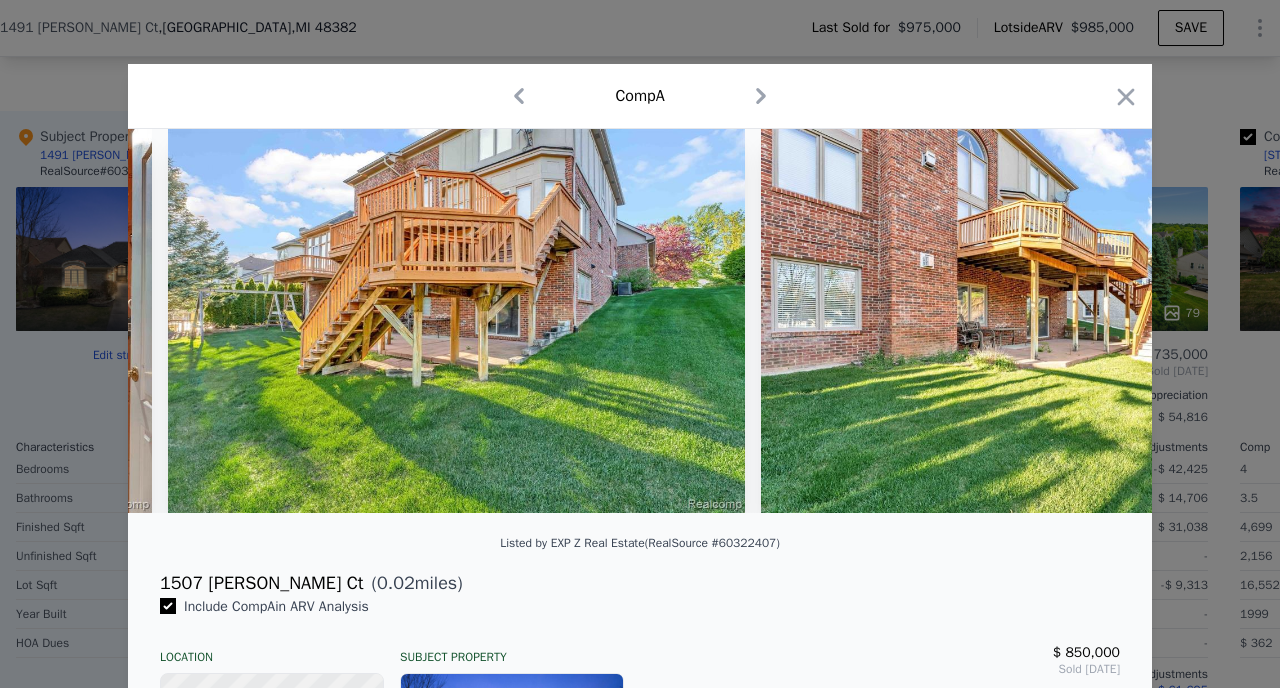 scroll, scrollTop: 0, scrollLeft: 26880, axis: horizontal 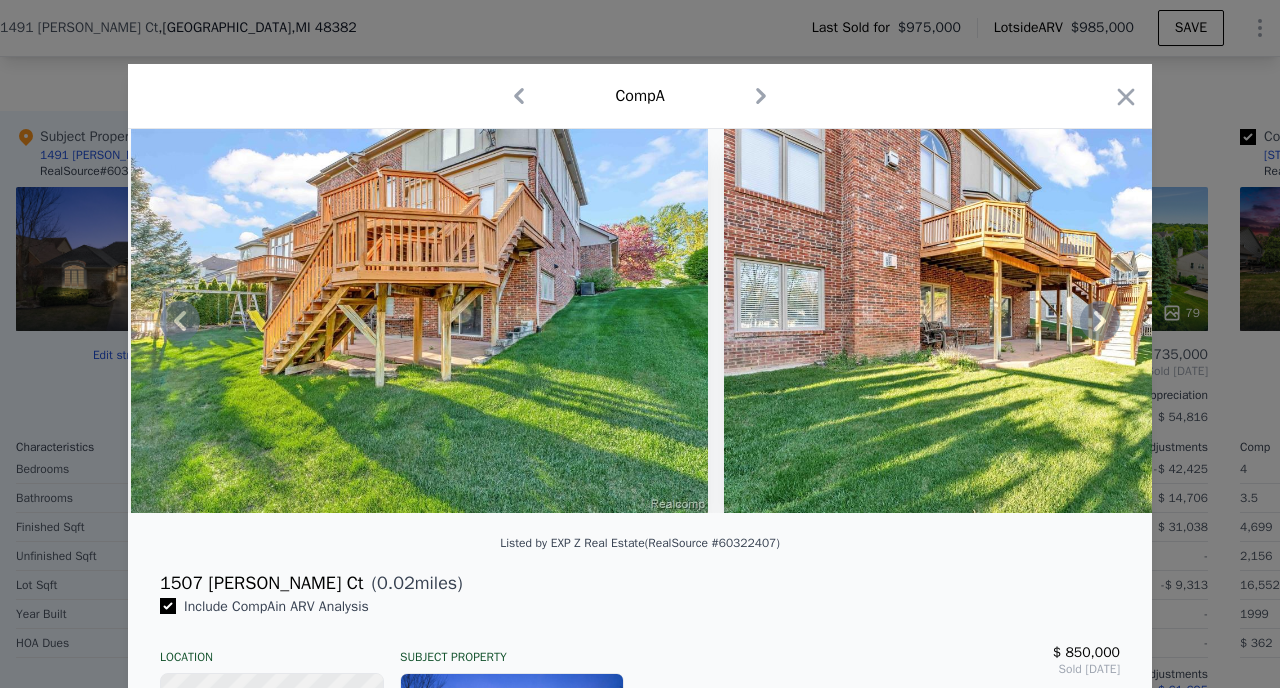 click 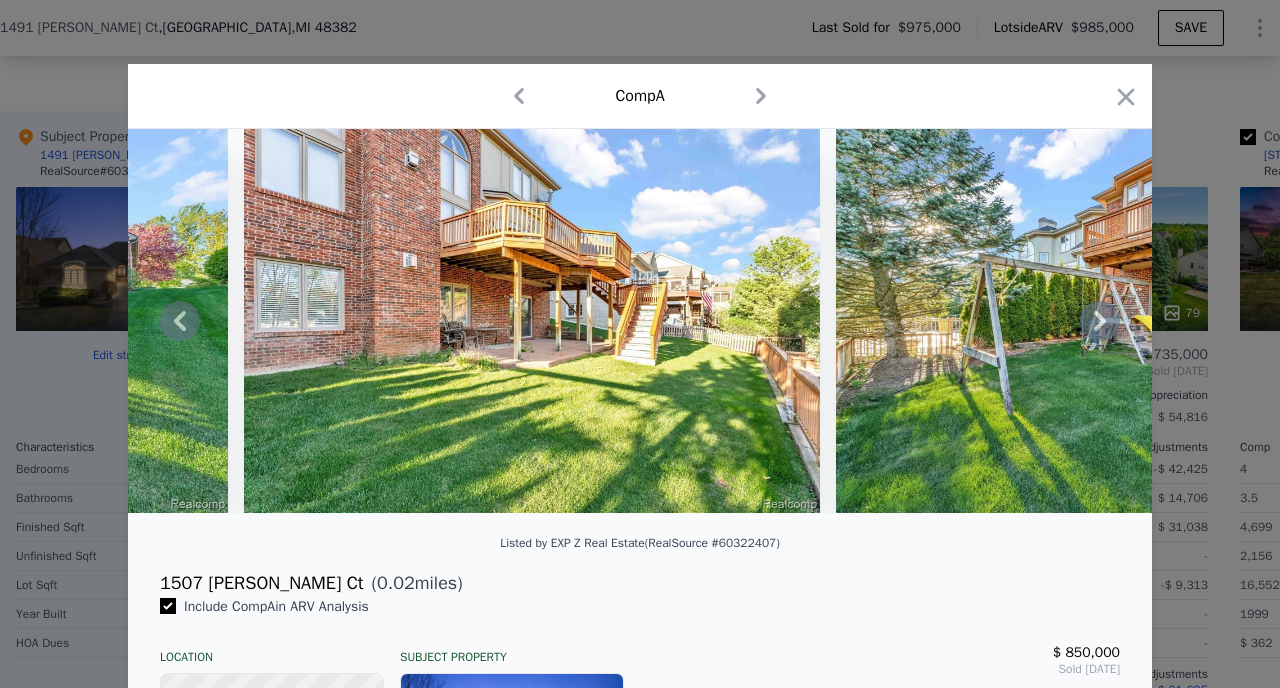 click 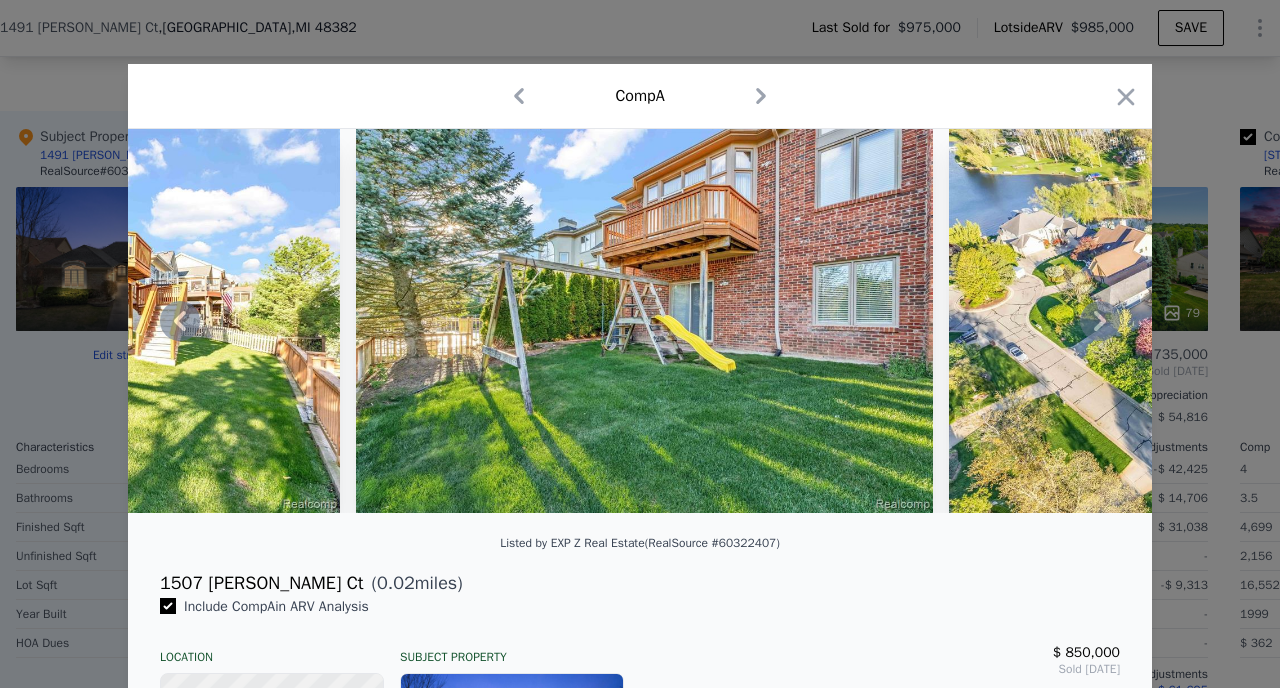 click 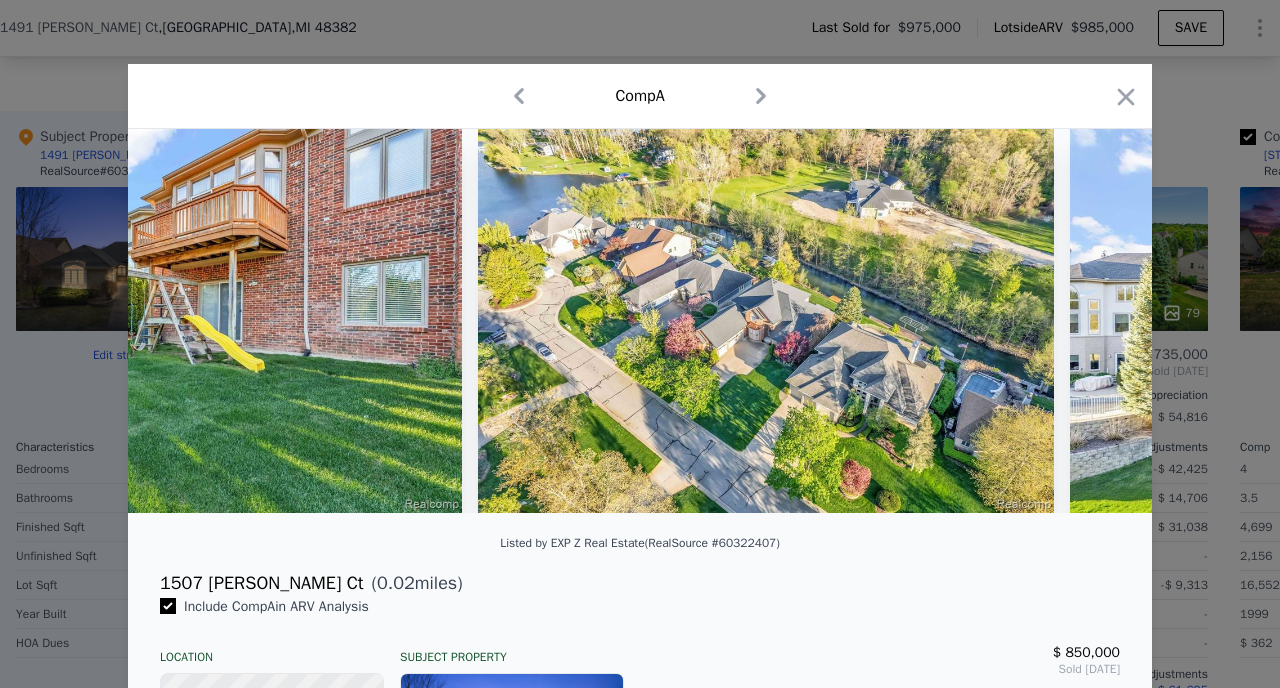 scroll, scrollTop: 0, scrollLeft: 28320, axis: horizontal 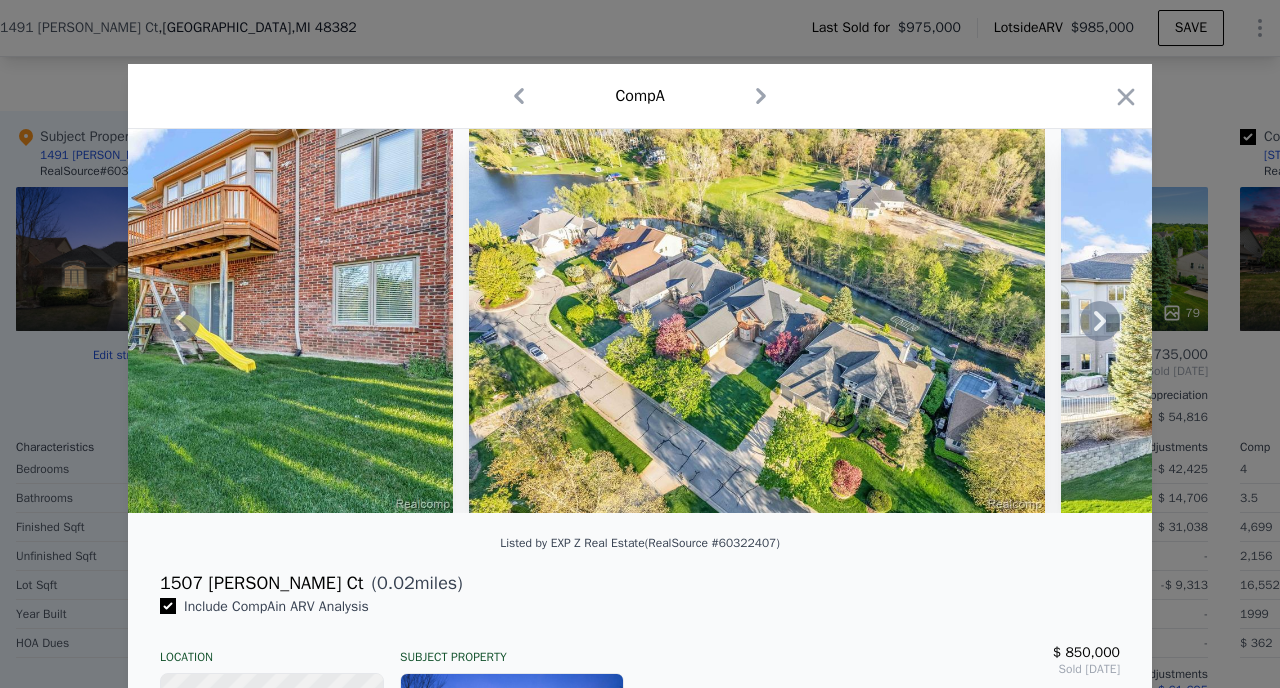 click 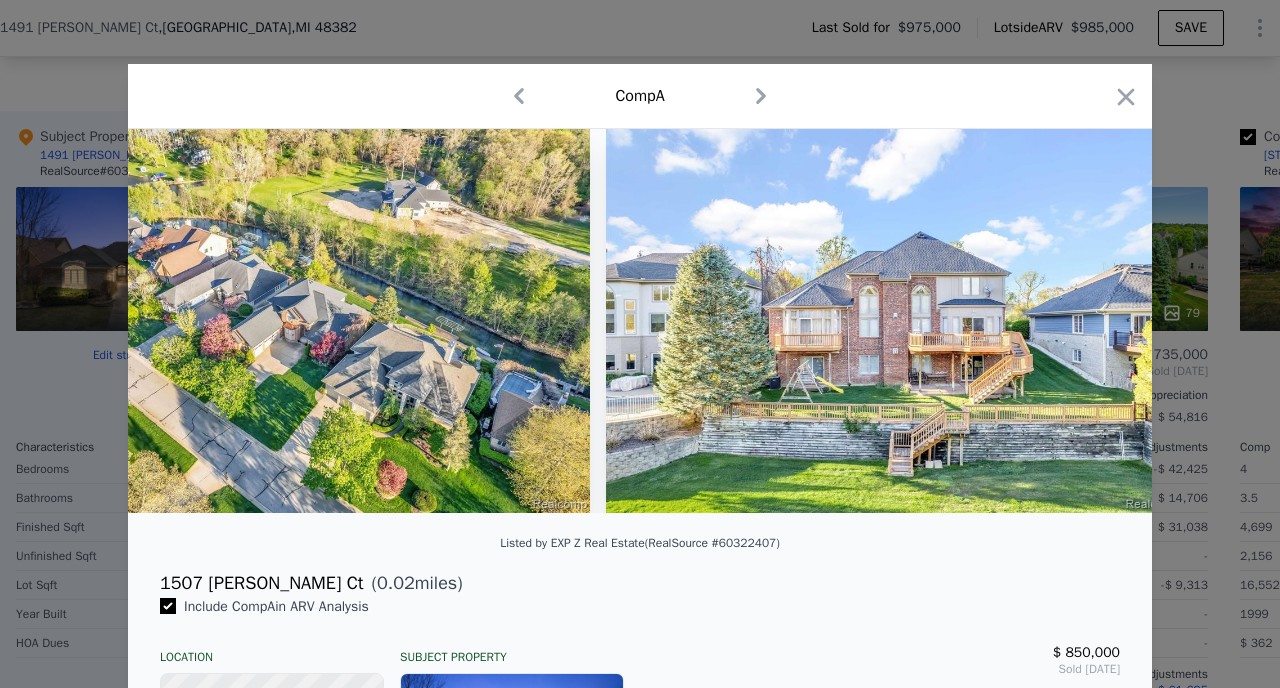 scroll, scrollTop: 0, scrollLeft: 28800, axis: horizontal 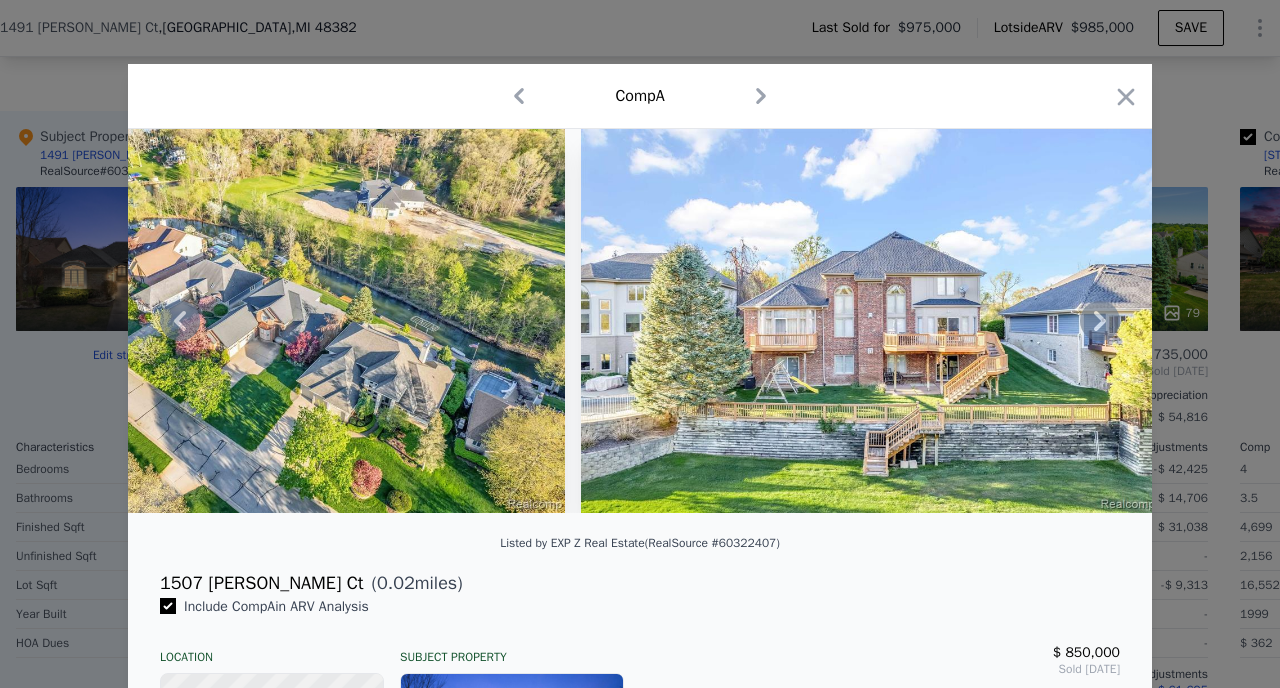 click 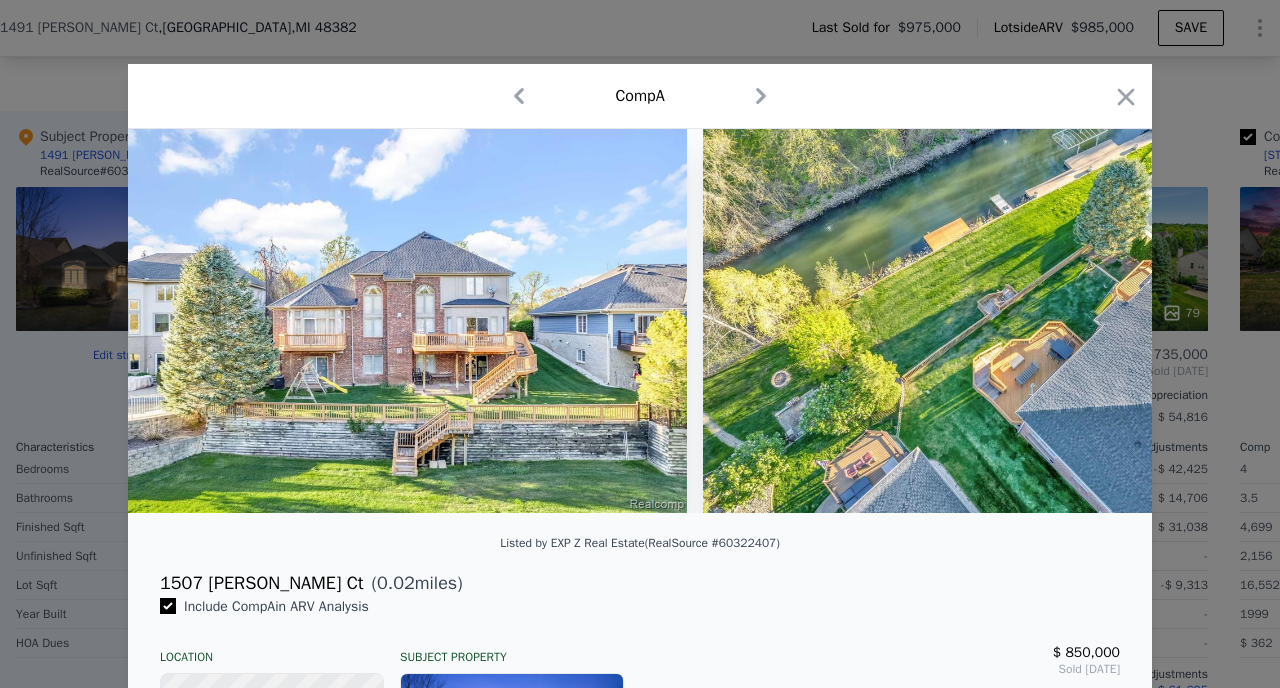 scroll, scrollTop: 0, scrollLeft: 29280, axis: horizontal 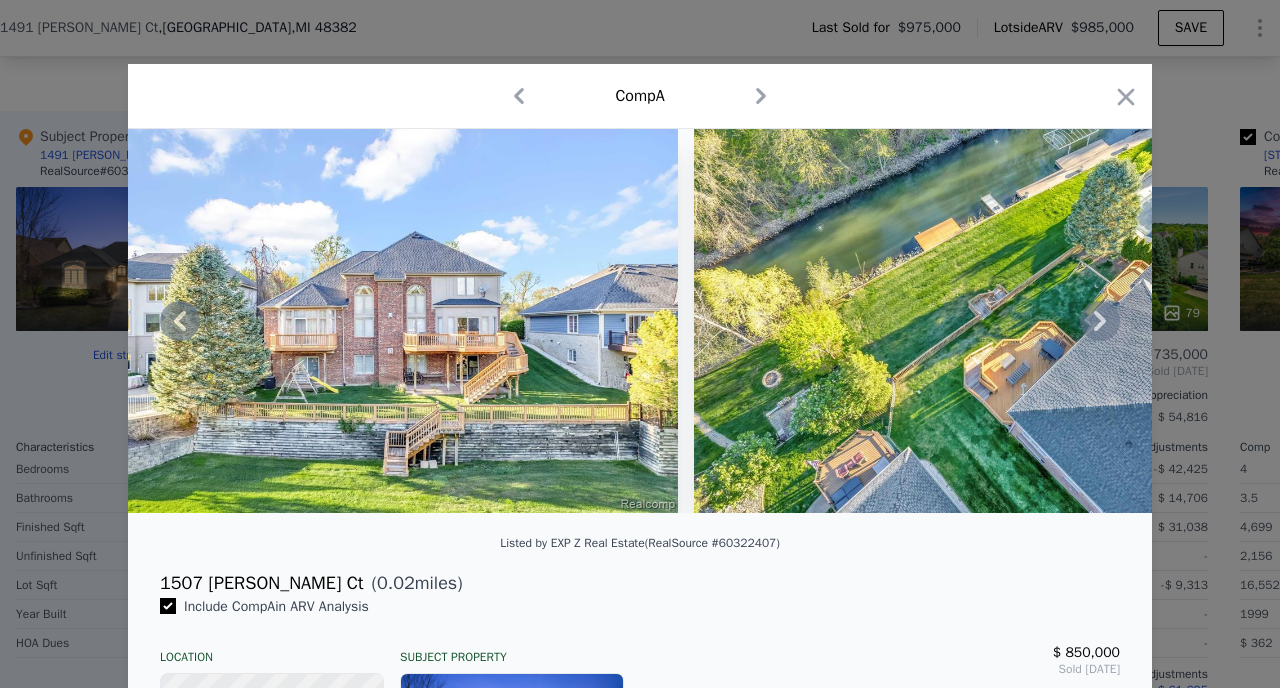 click 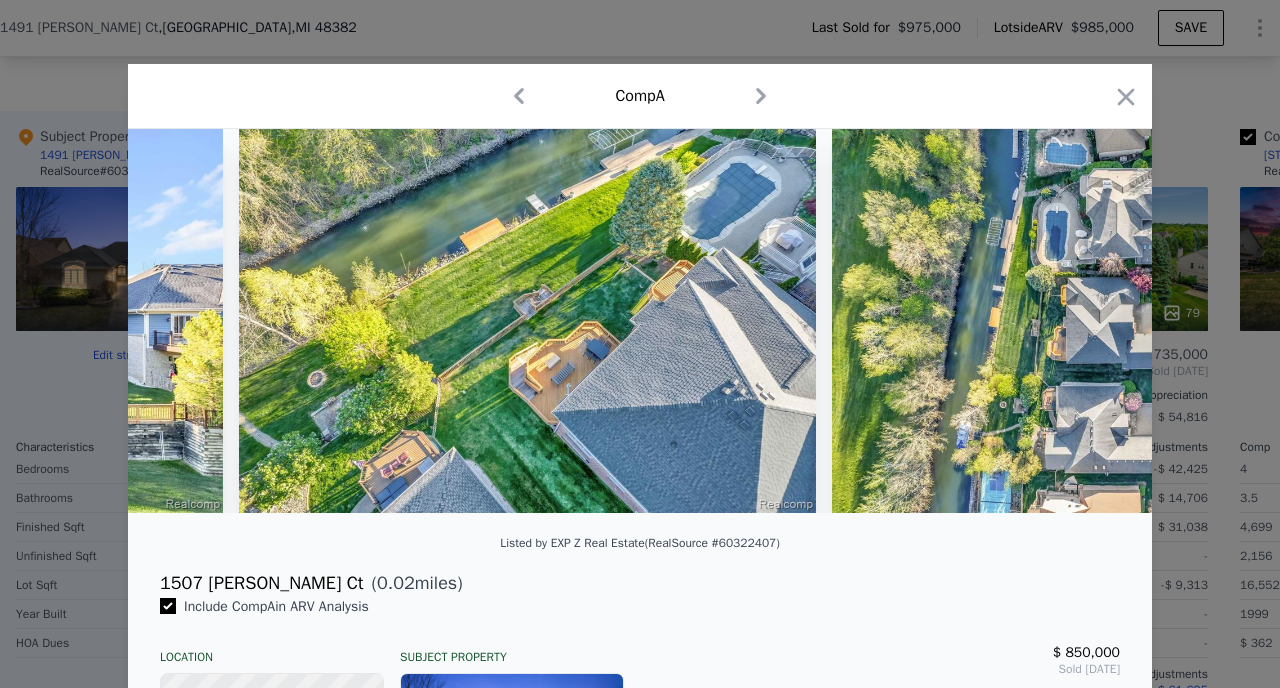 scroll, scrollTop: 0, scrollLeft: 29760, axis: horizontal 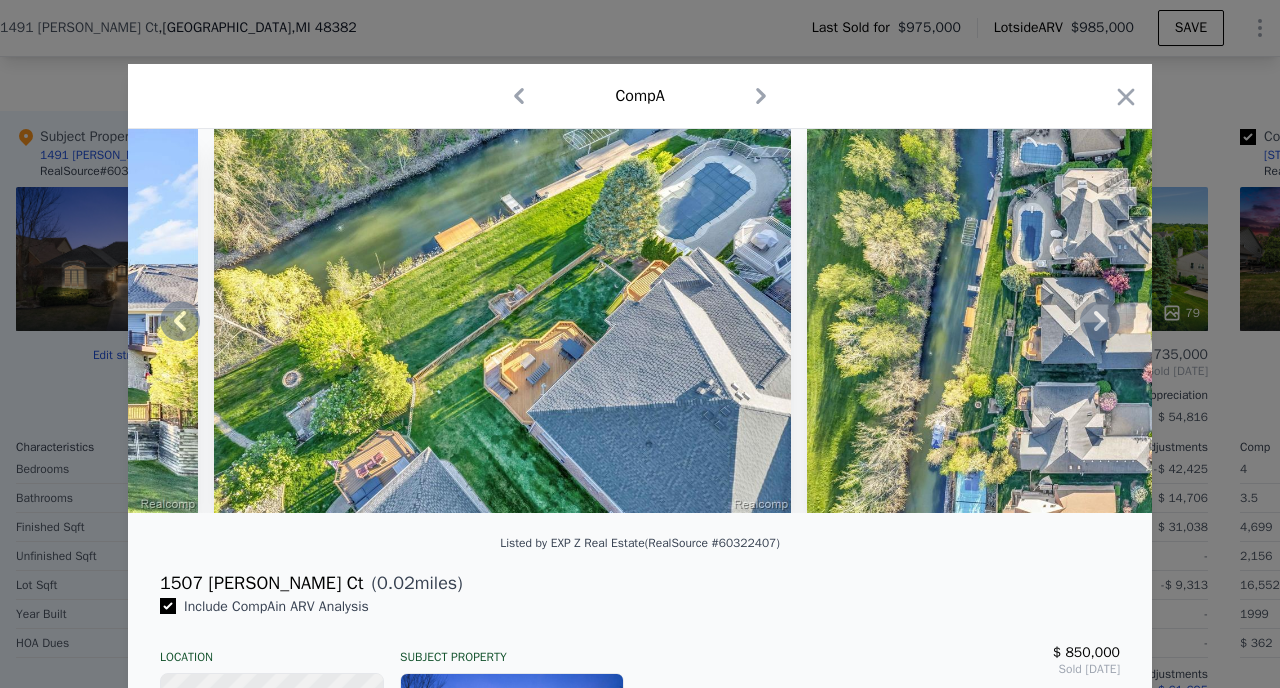 click 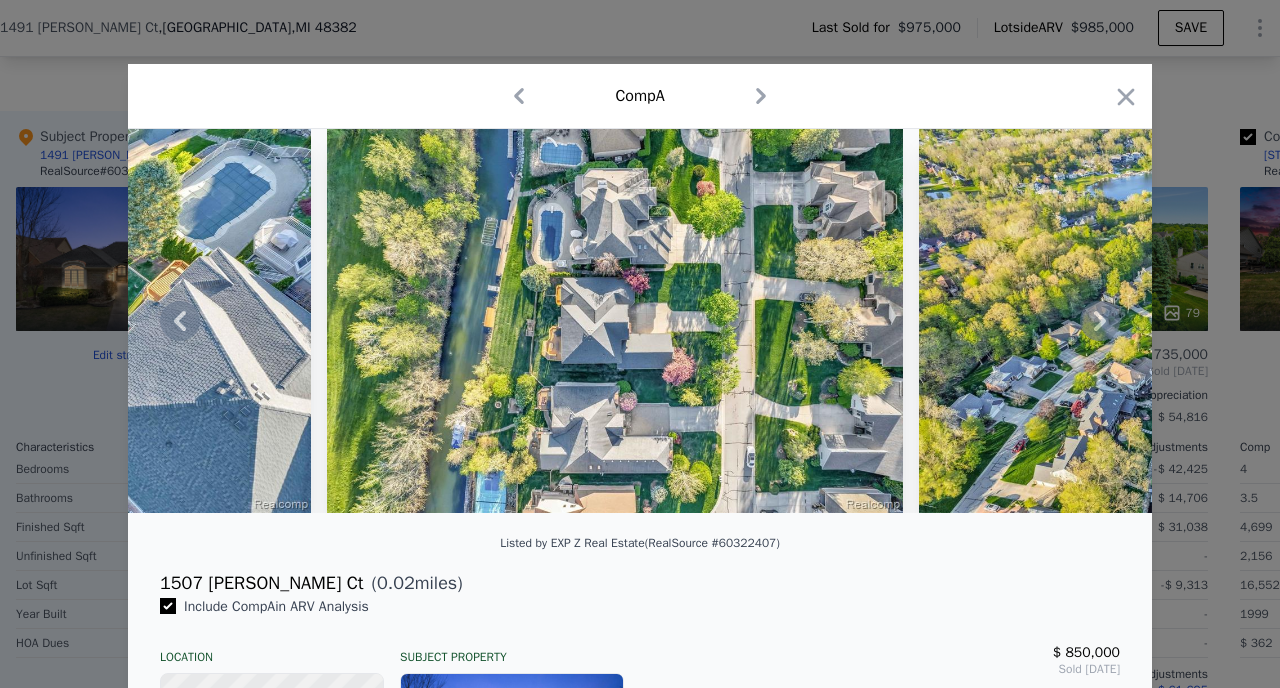 click 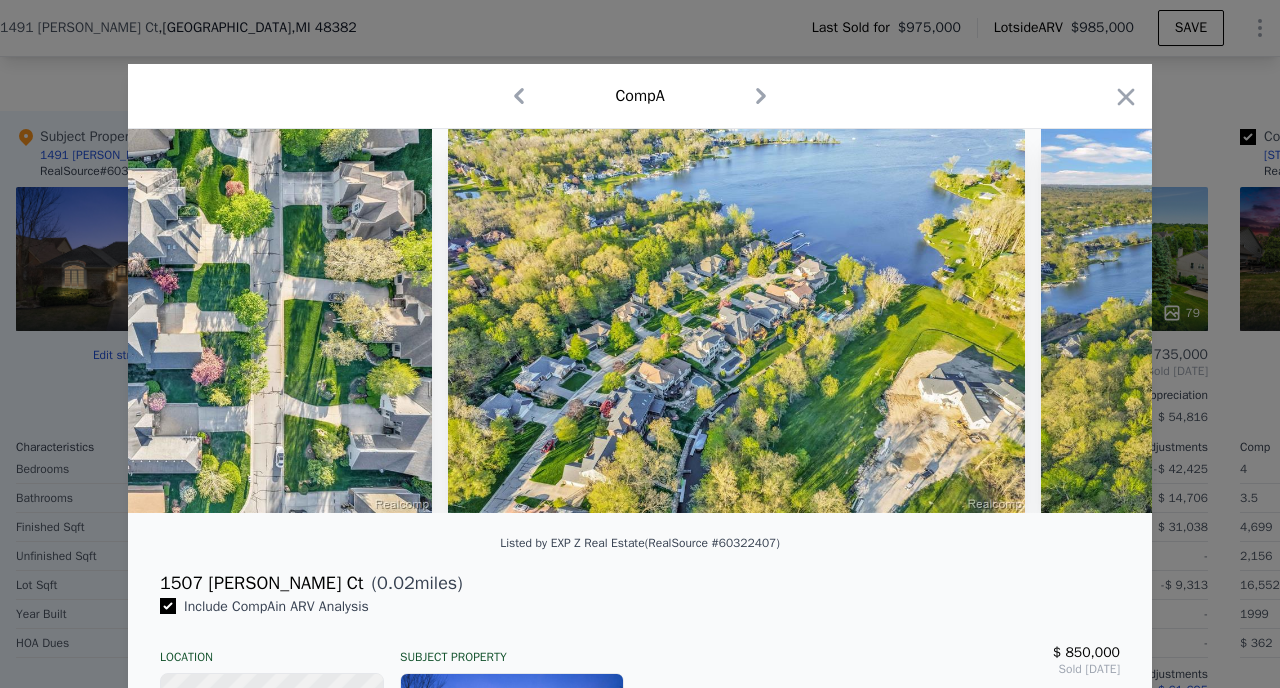 scroll, scrollTop: 0, scrollLeft: 30720, axis: horizontal 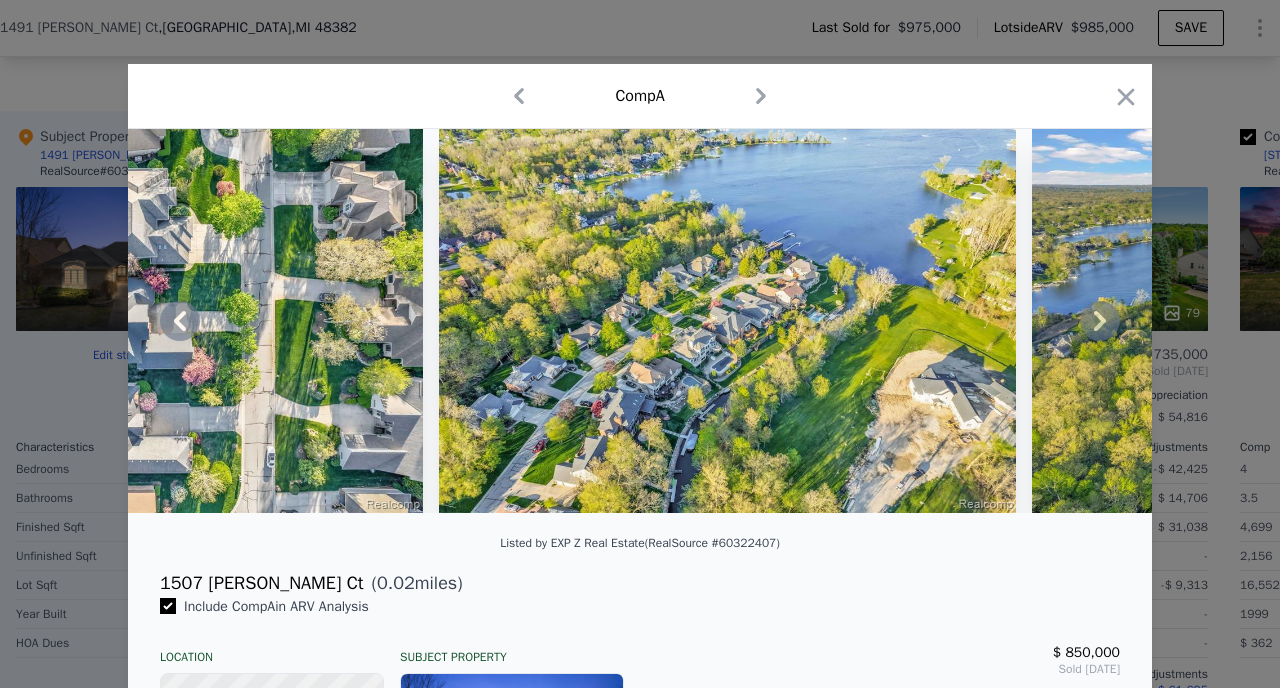click 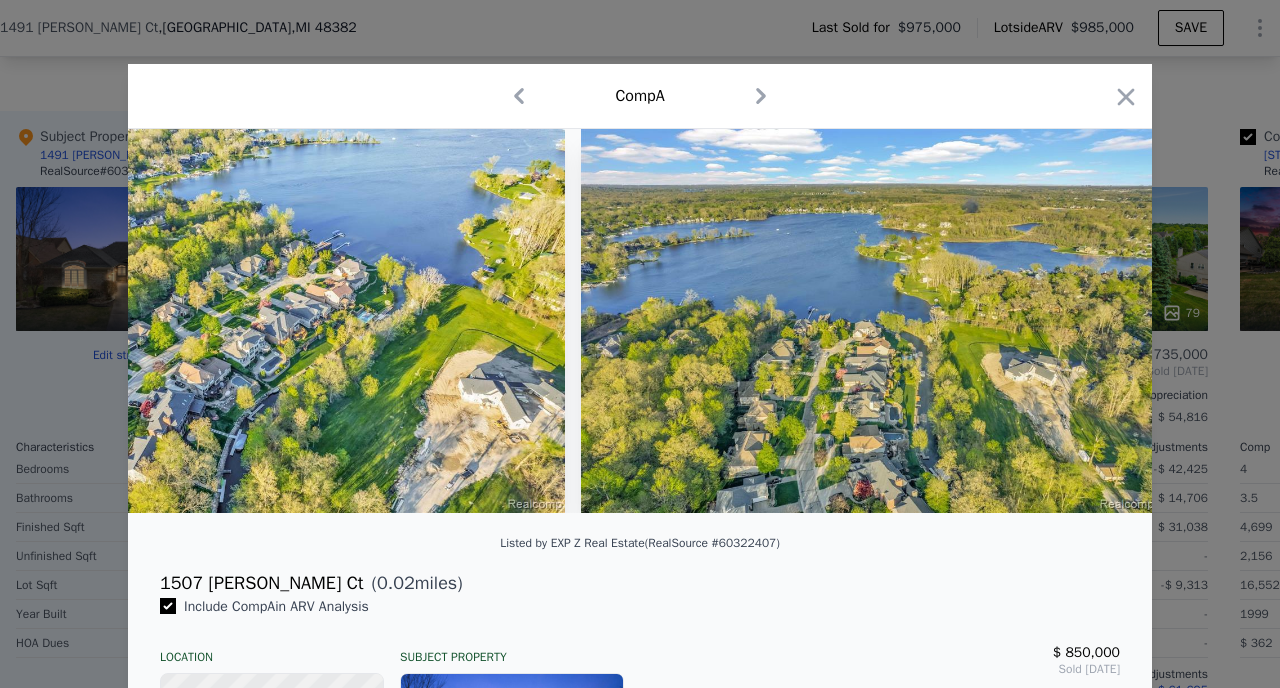 scroll, scrollTop: 0, scrollLeft: 31176, axis: horizontal 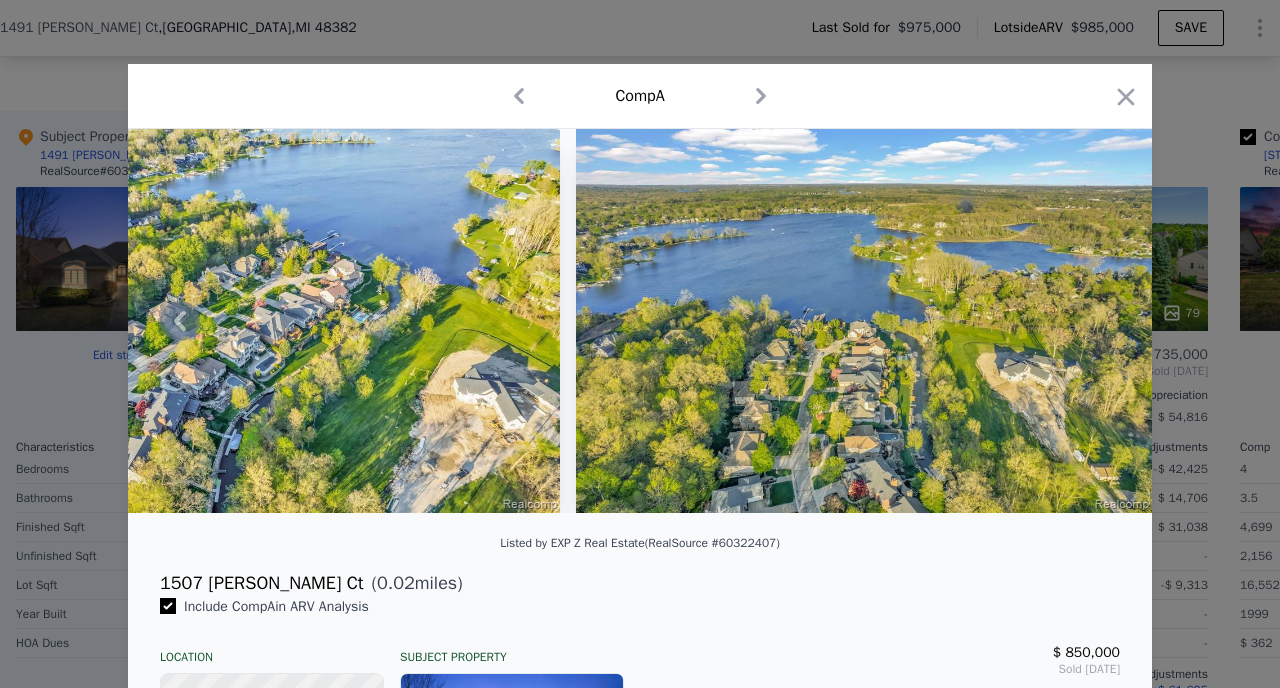 click at bounding box center (864, 321) 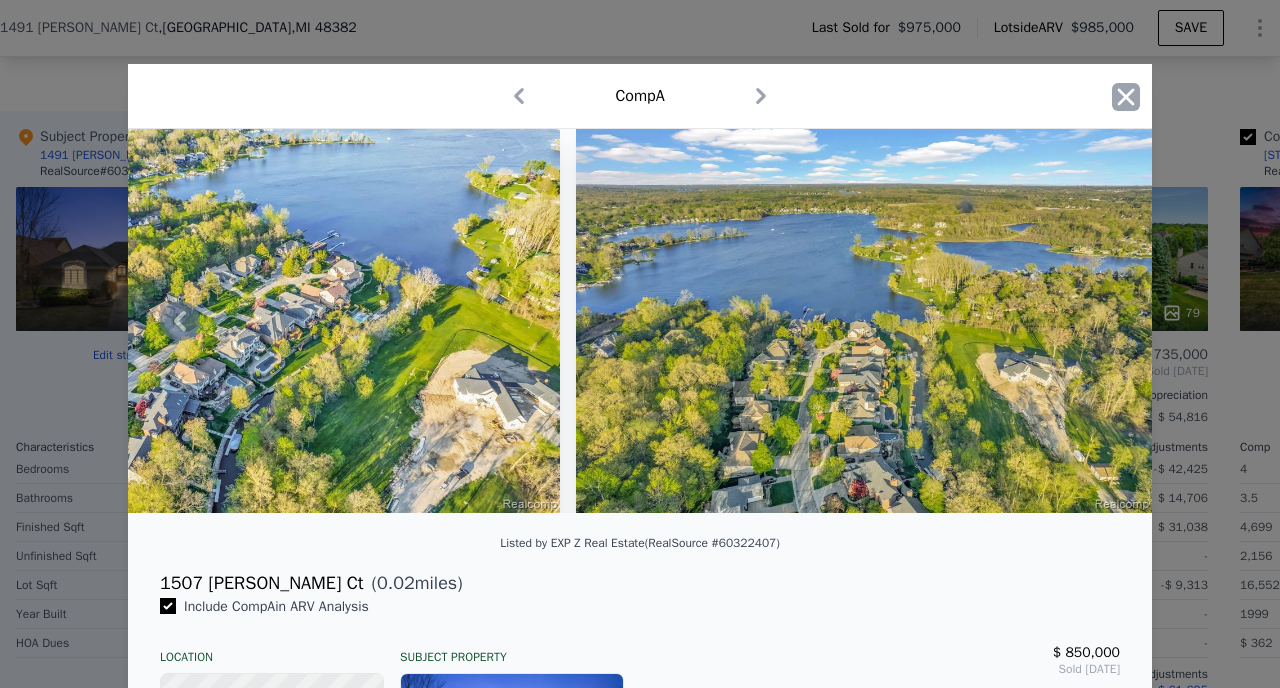 click 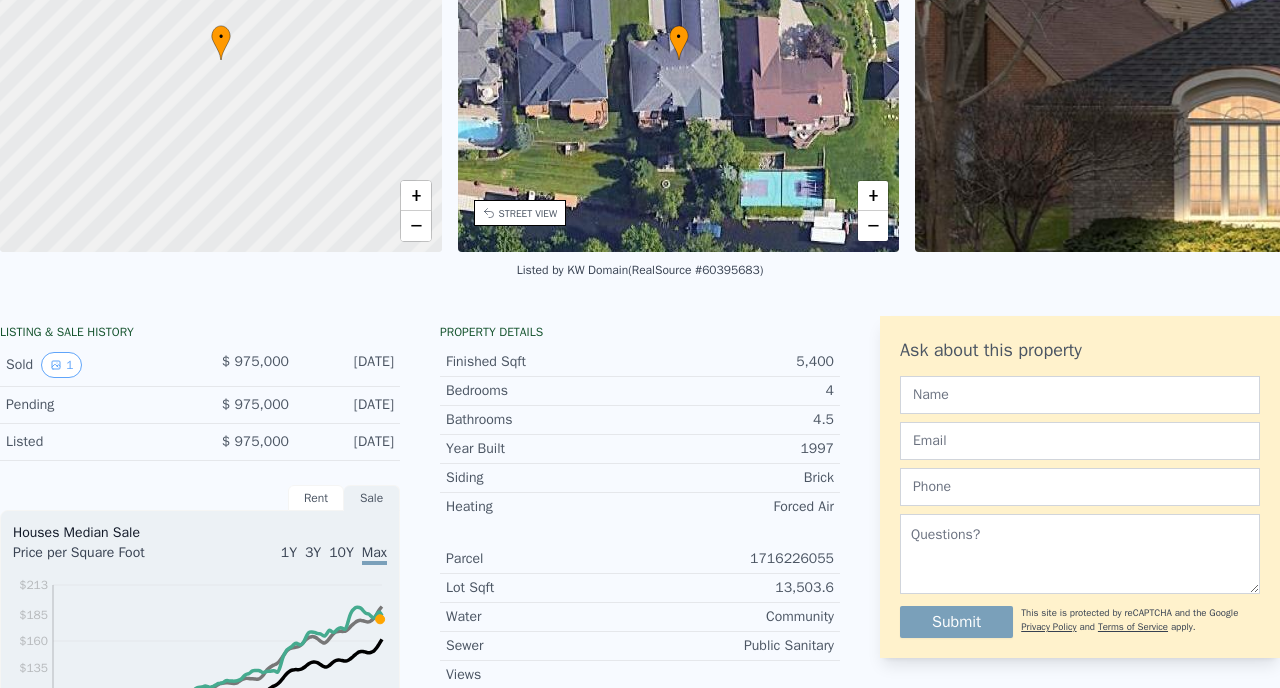 scroll, scrollTop: 0, scrollLeft: 0, axis: both 